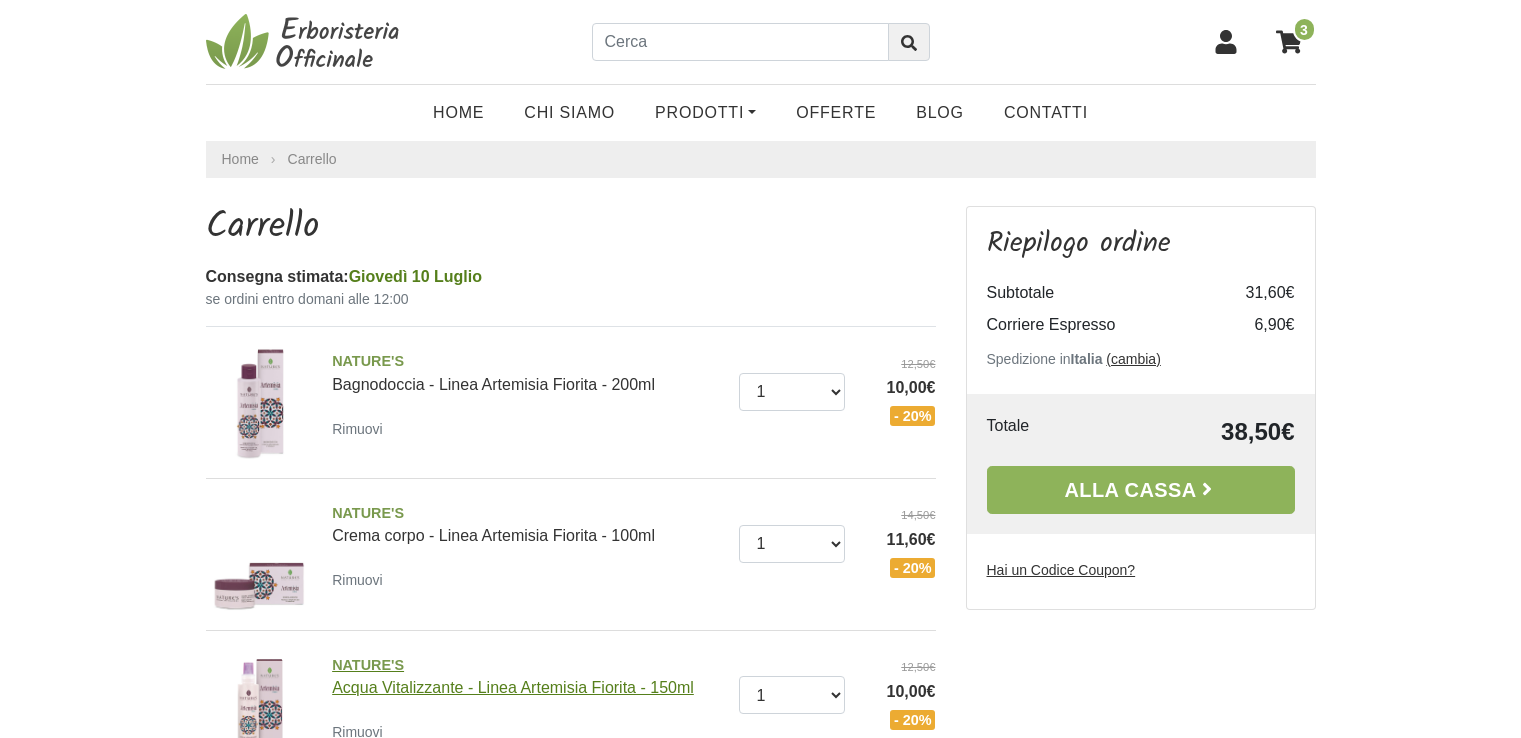 scroll, scrollTop: 200, scrollLeft: 0, axis: vertical 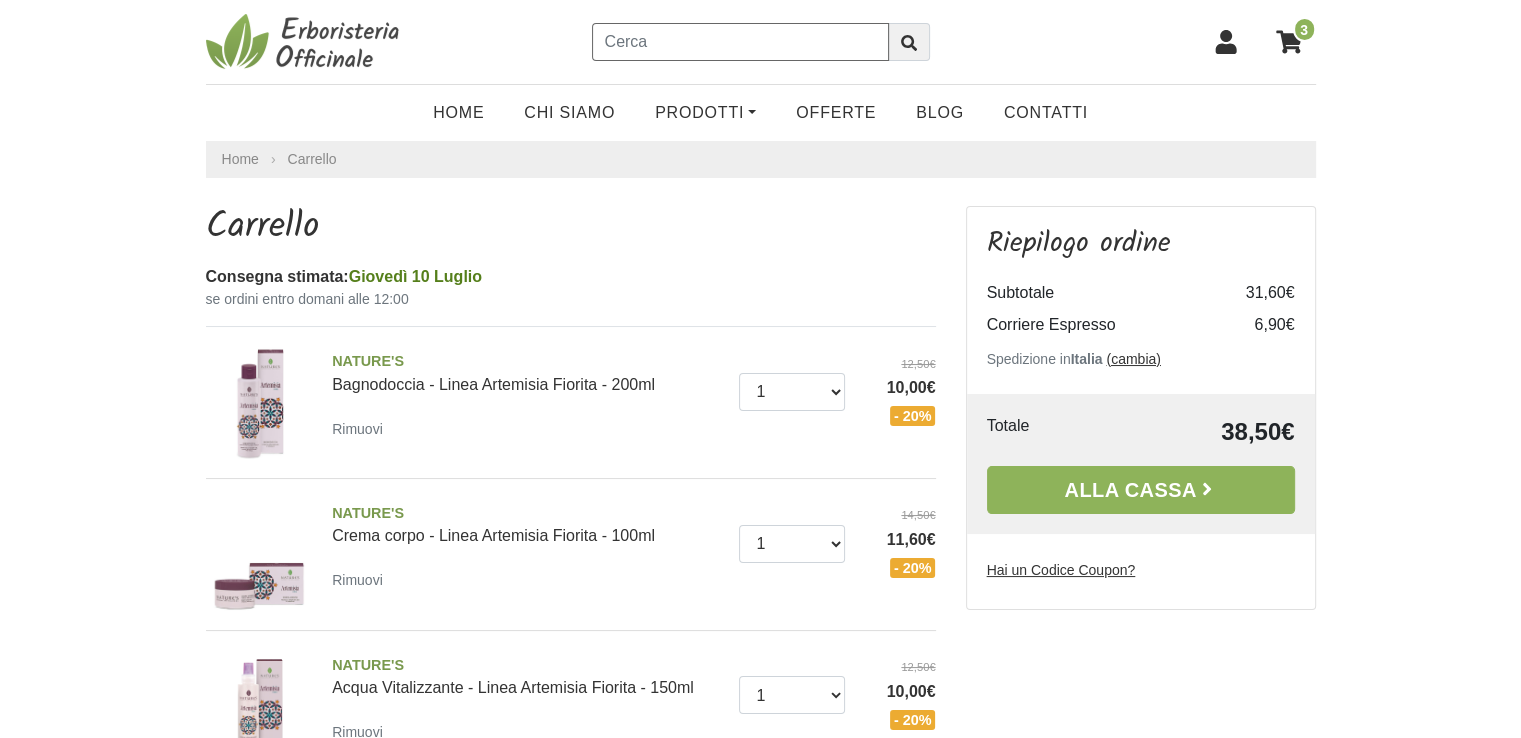 click at bounding box center [740, 42] 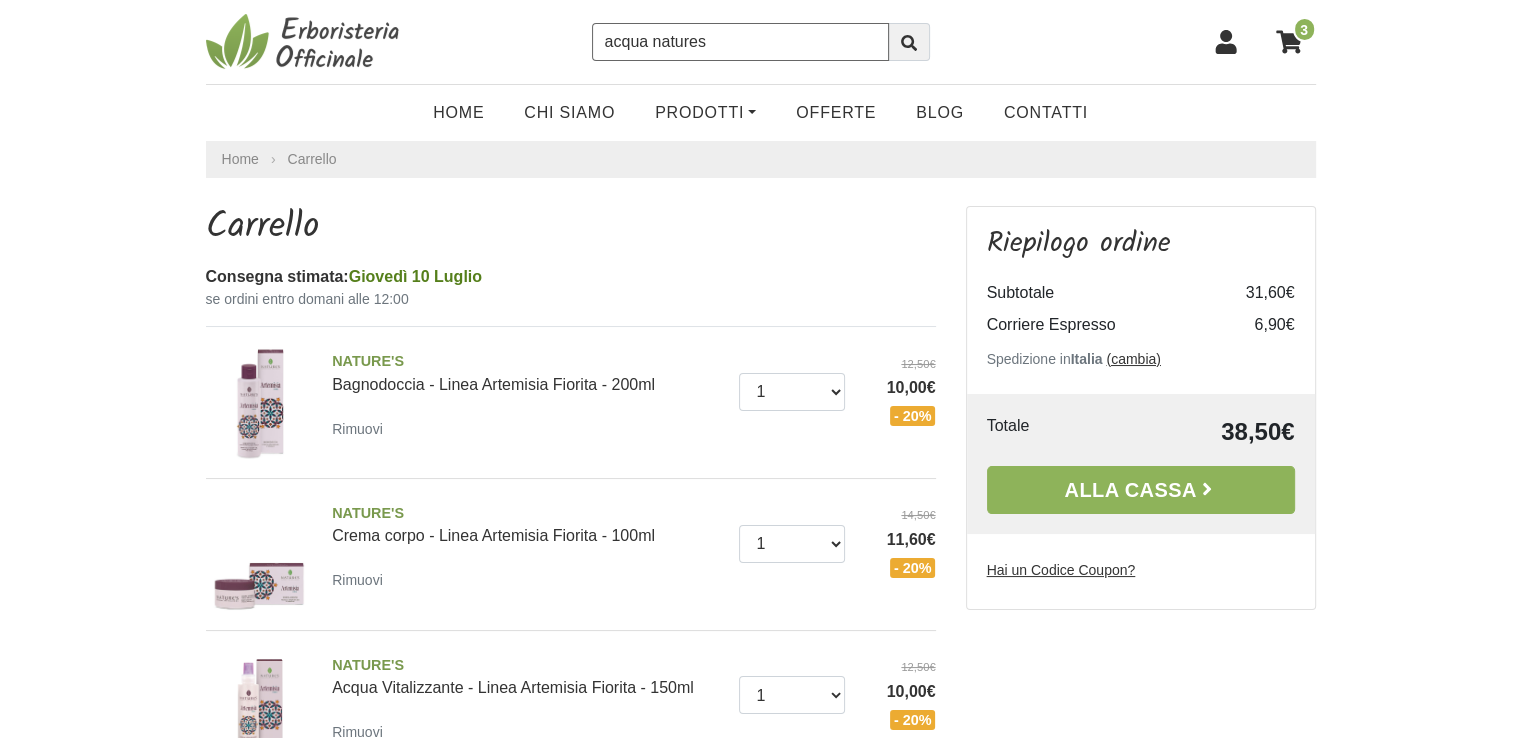 type on "acqua natures" 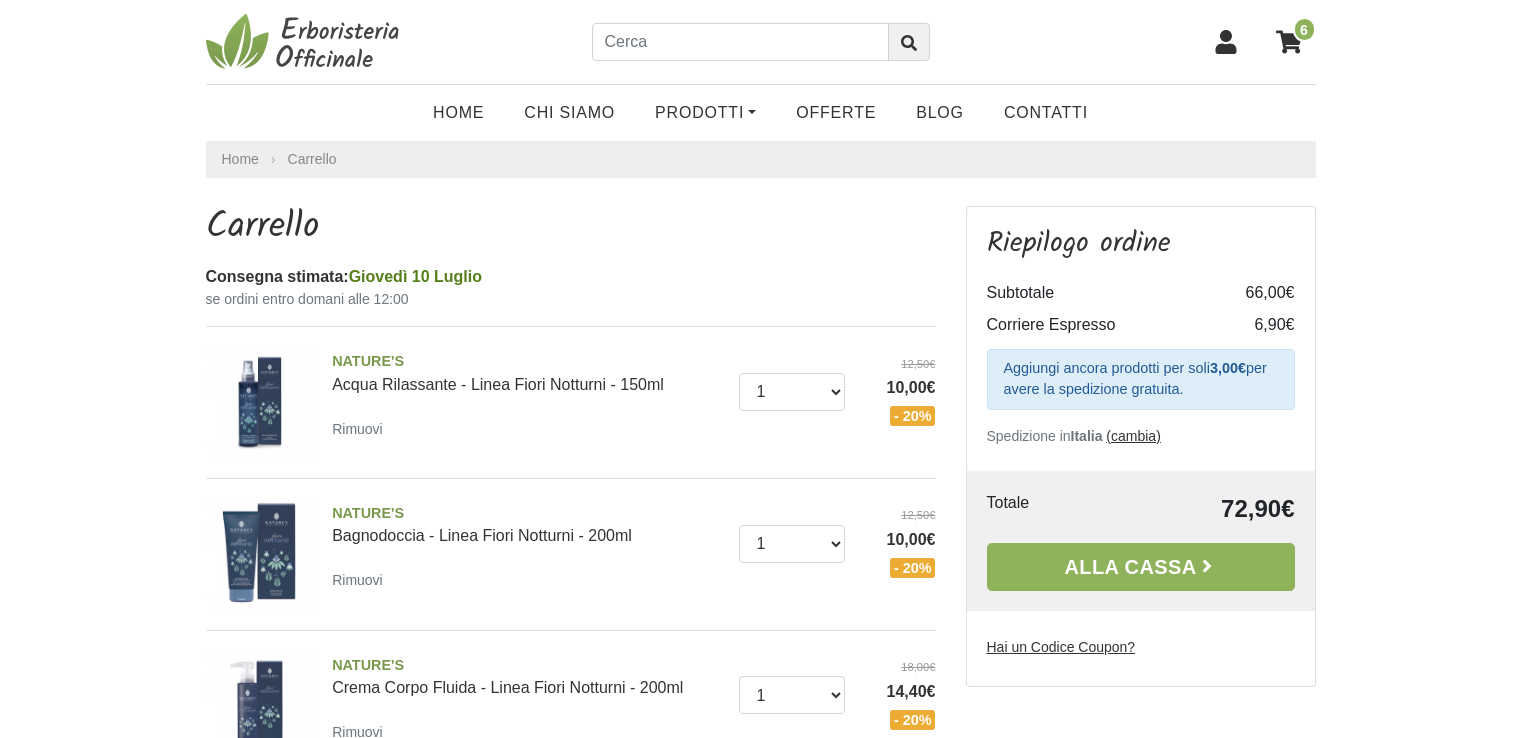 scroll, scrollTop: 200, scrollLeft: 0, axis: vertical 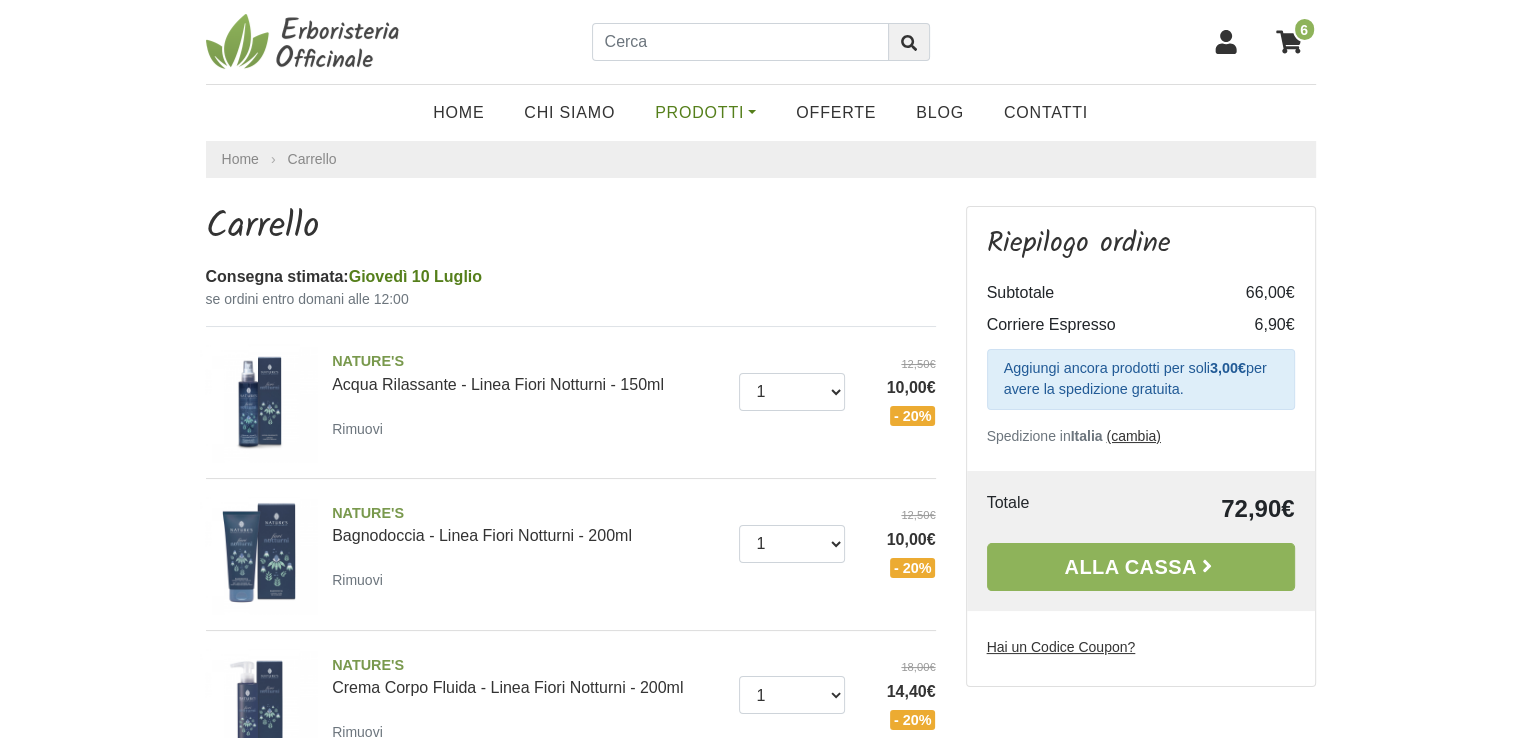 click on "Prodotti" at bounding box center (705, 113) 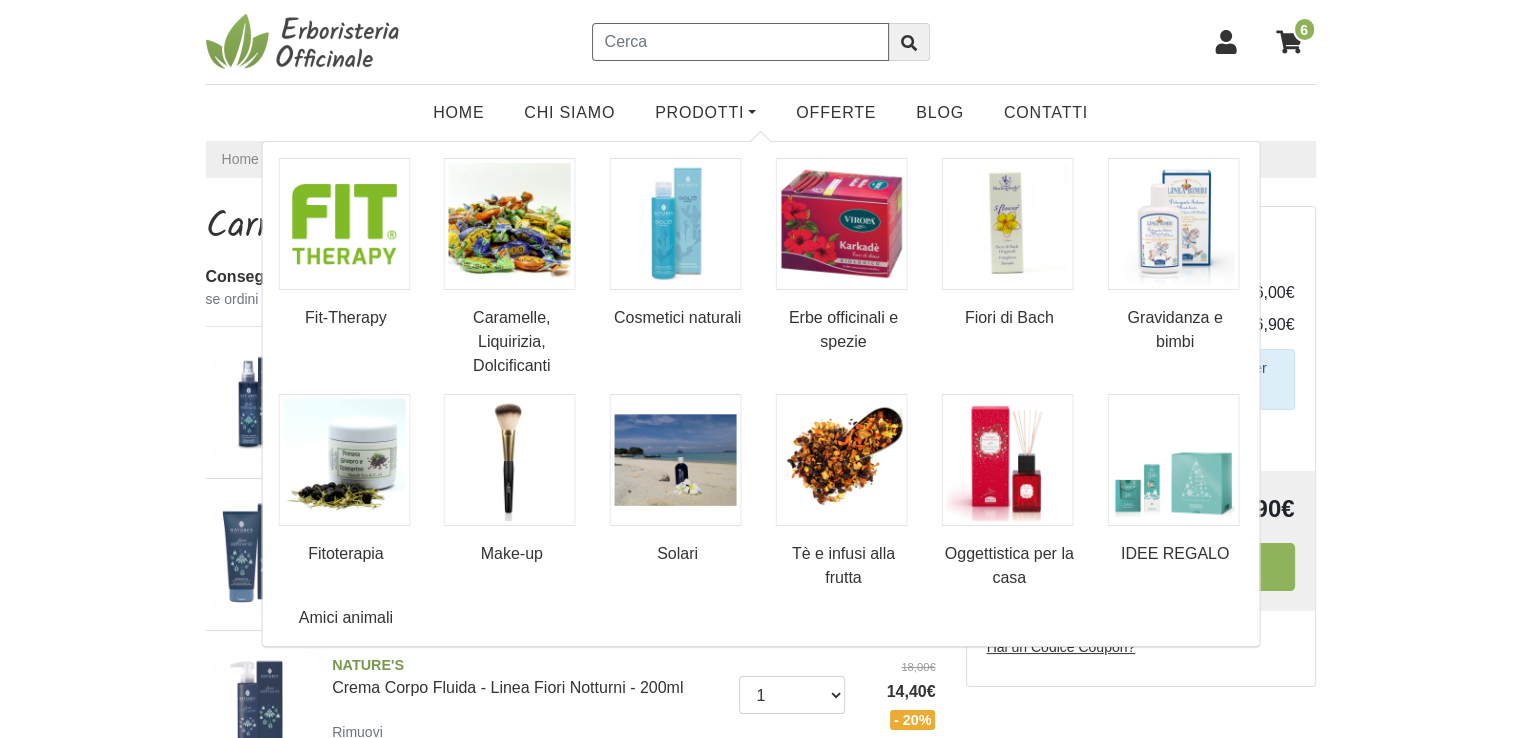 click at bounding box center (740, 42) 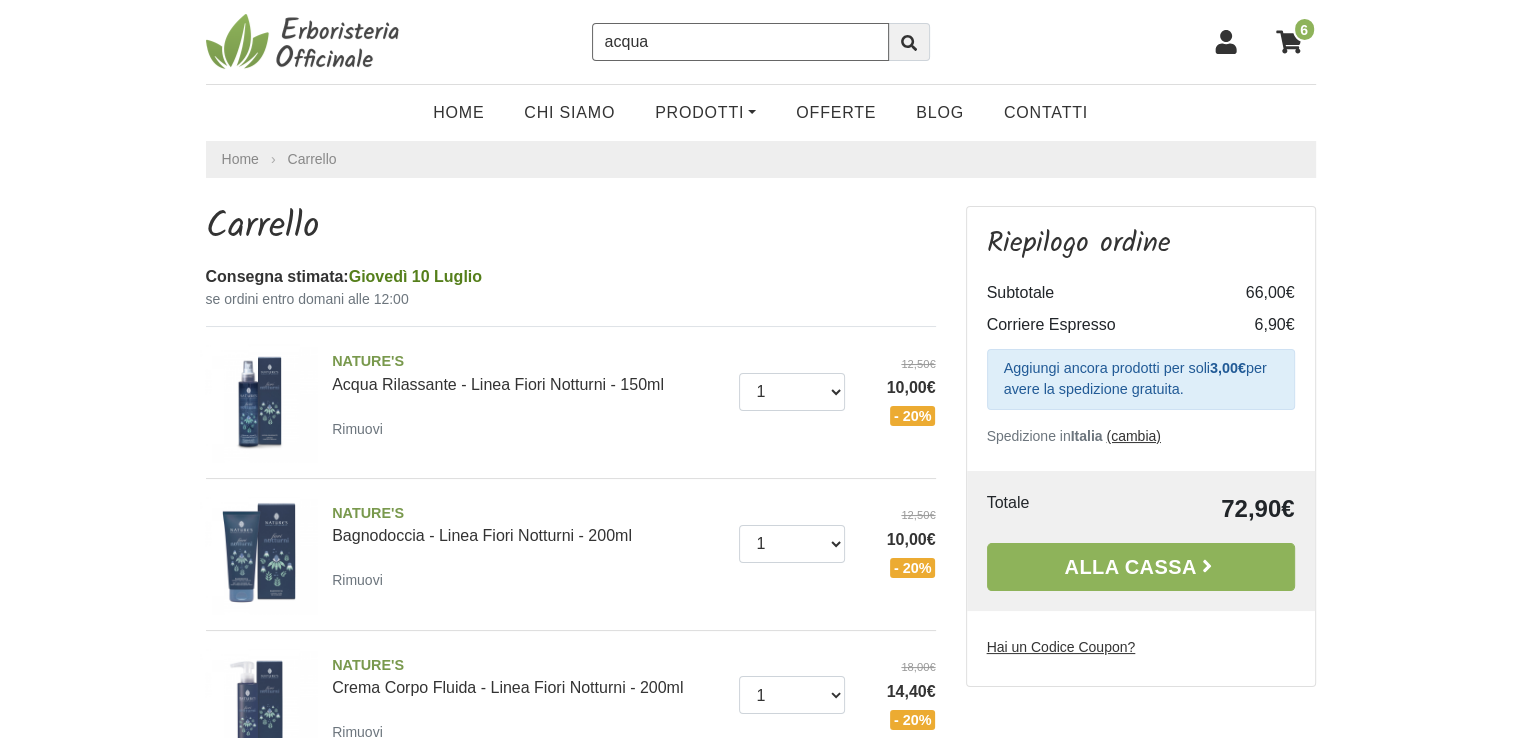 type on "acqua" 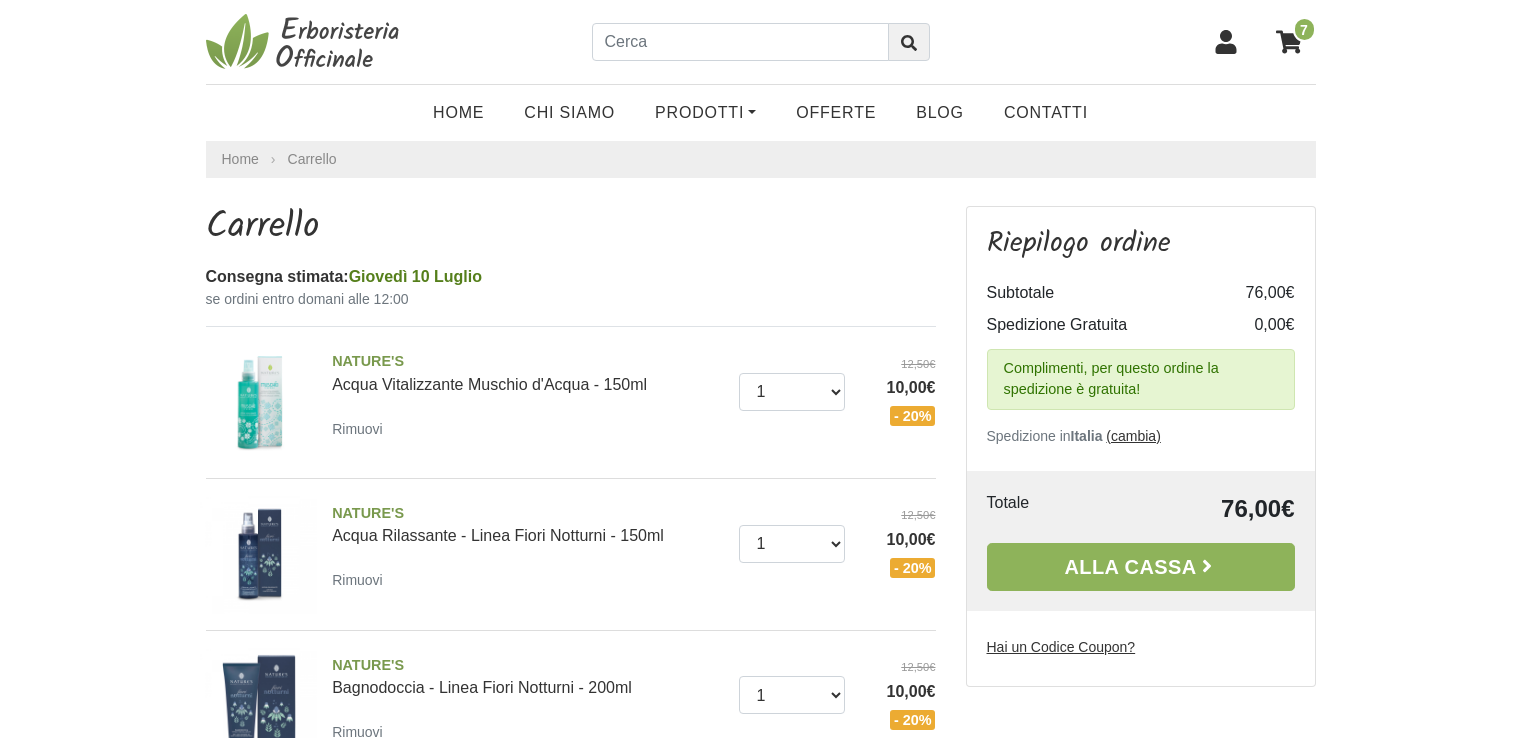scroll, scrollTop: 400, scrollLeft: 0, axis: vertical 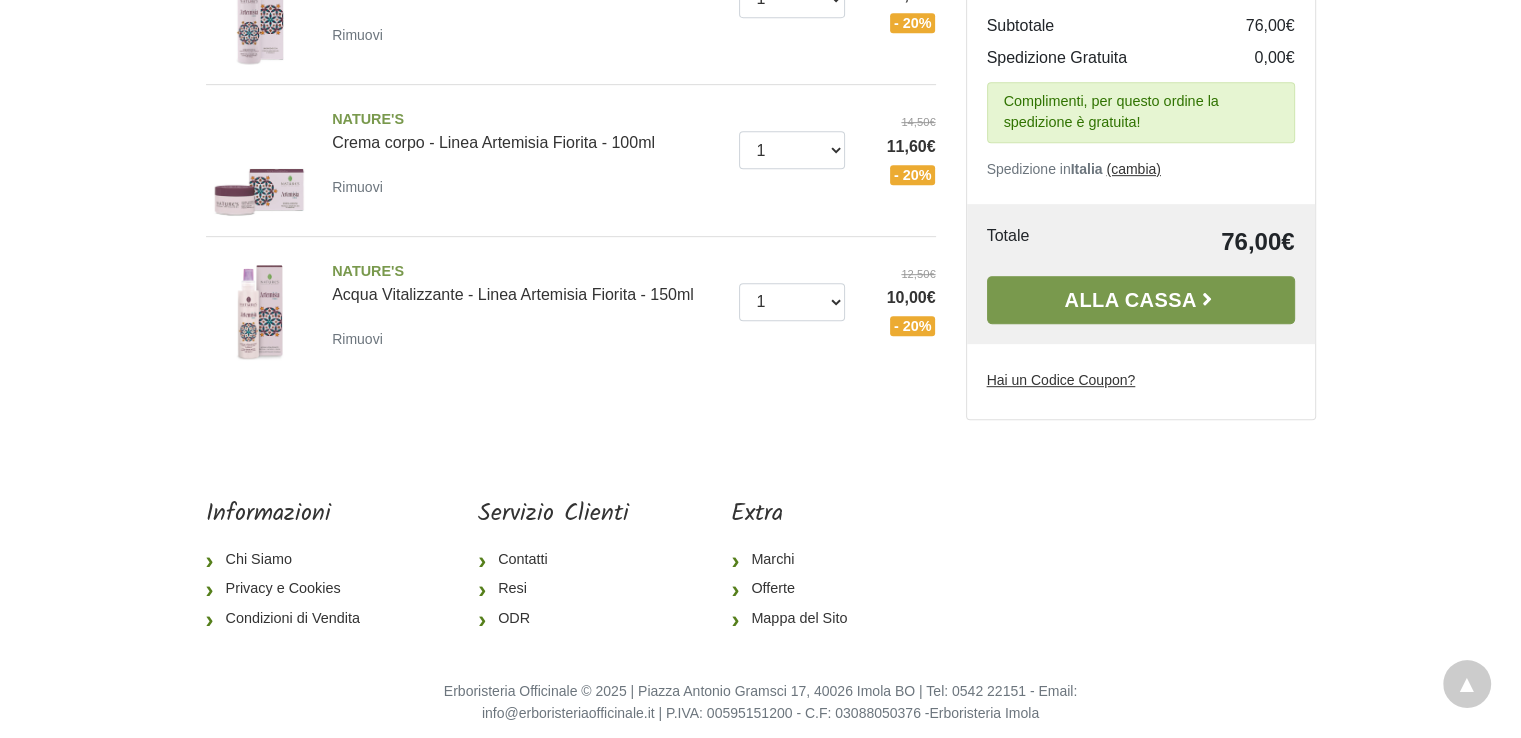 click on "Alla Cassa" at bounding box center (1141, 300) 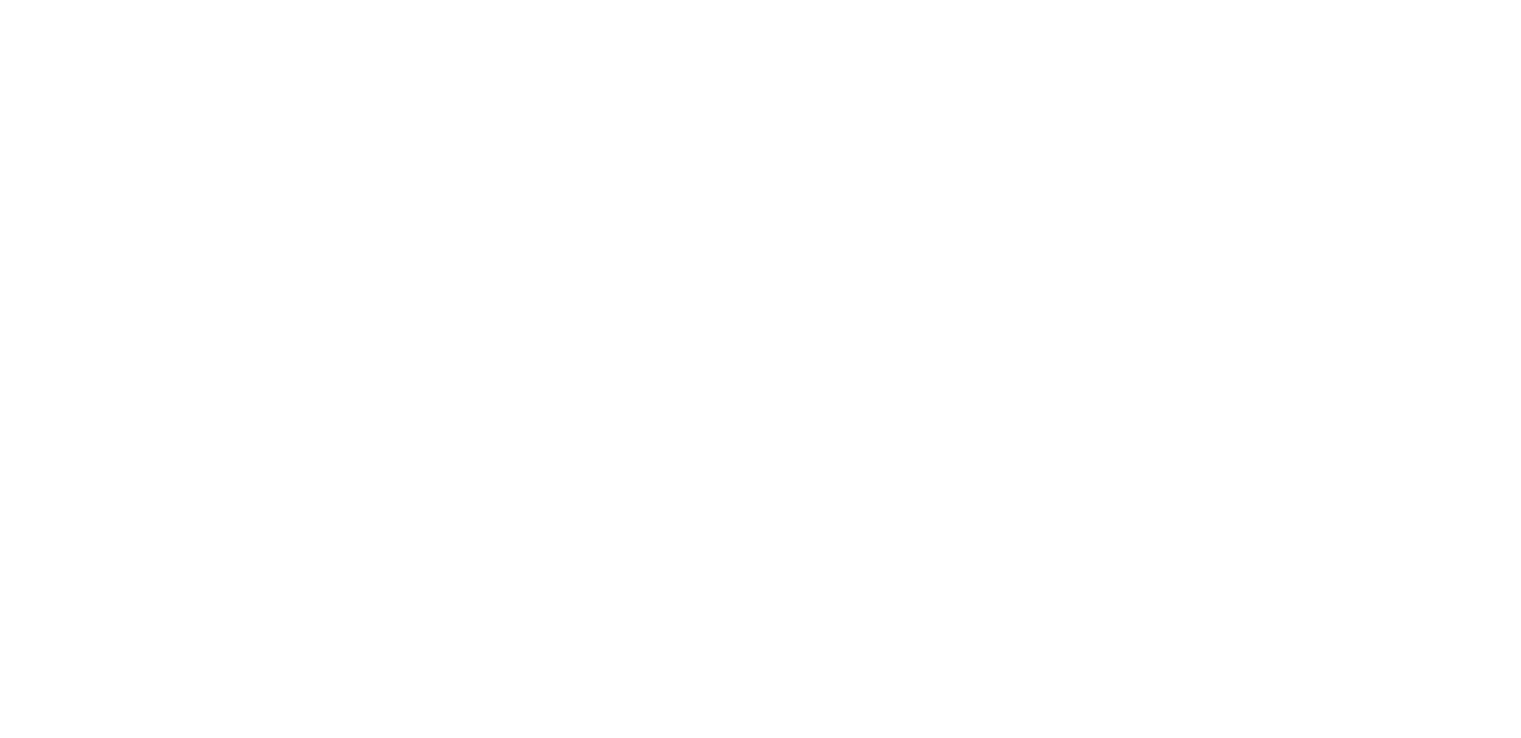 scroll, scrollTop: 0, scrollLeft: 0, axis: both 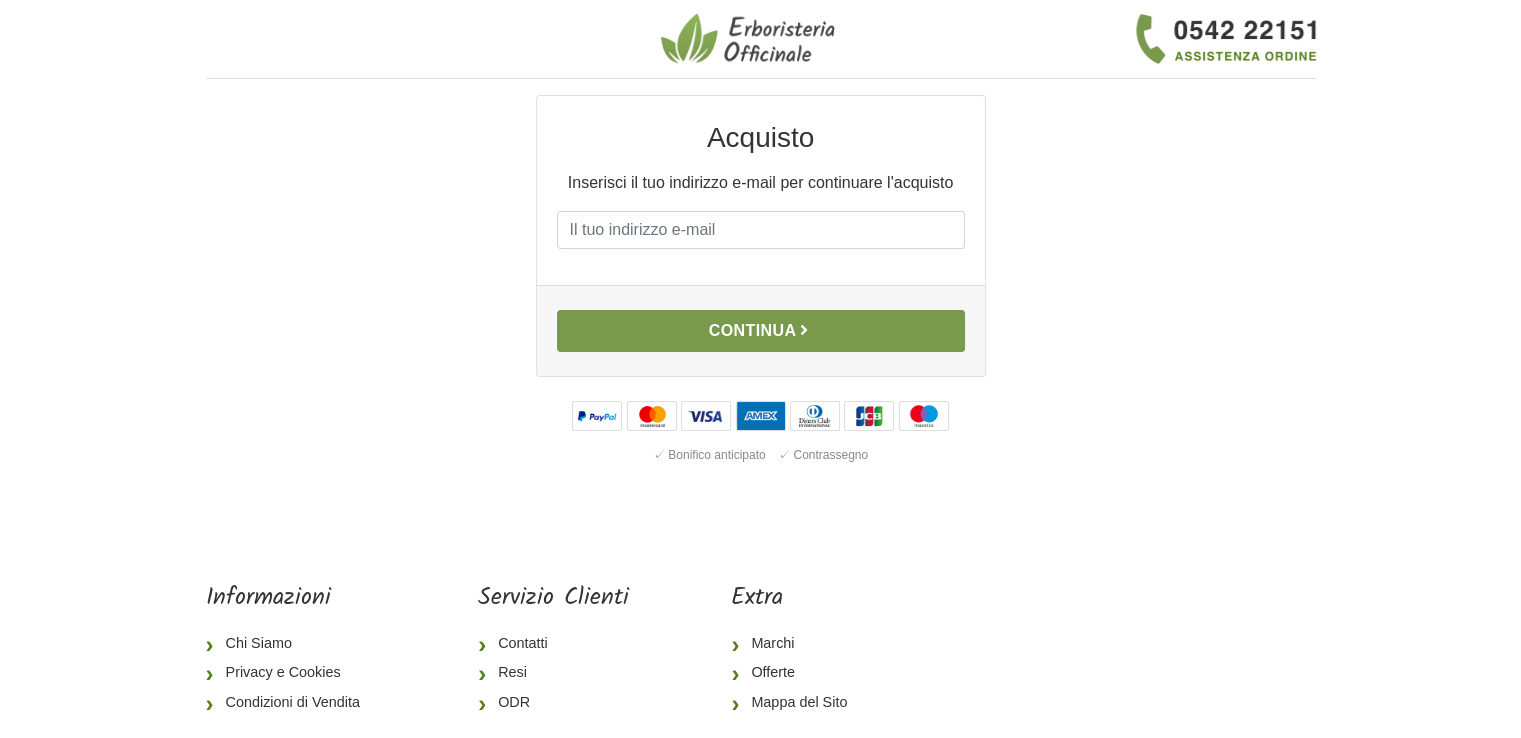 click at bounding box center [804, 330] 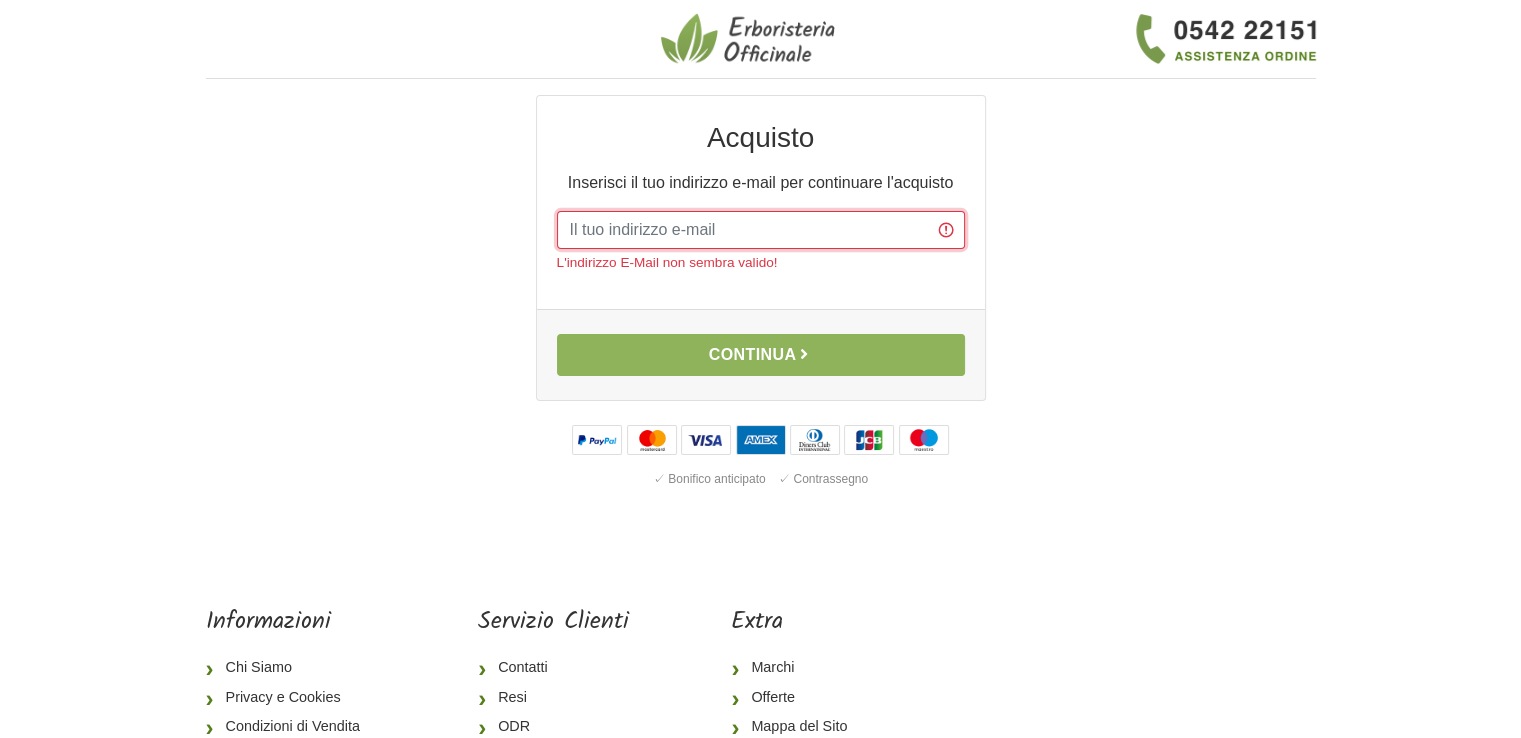 click on "E-mail" at bounding box center [761, 230] 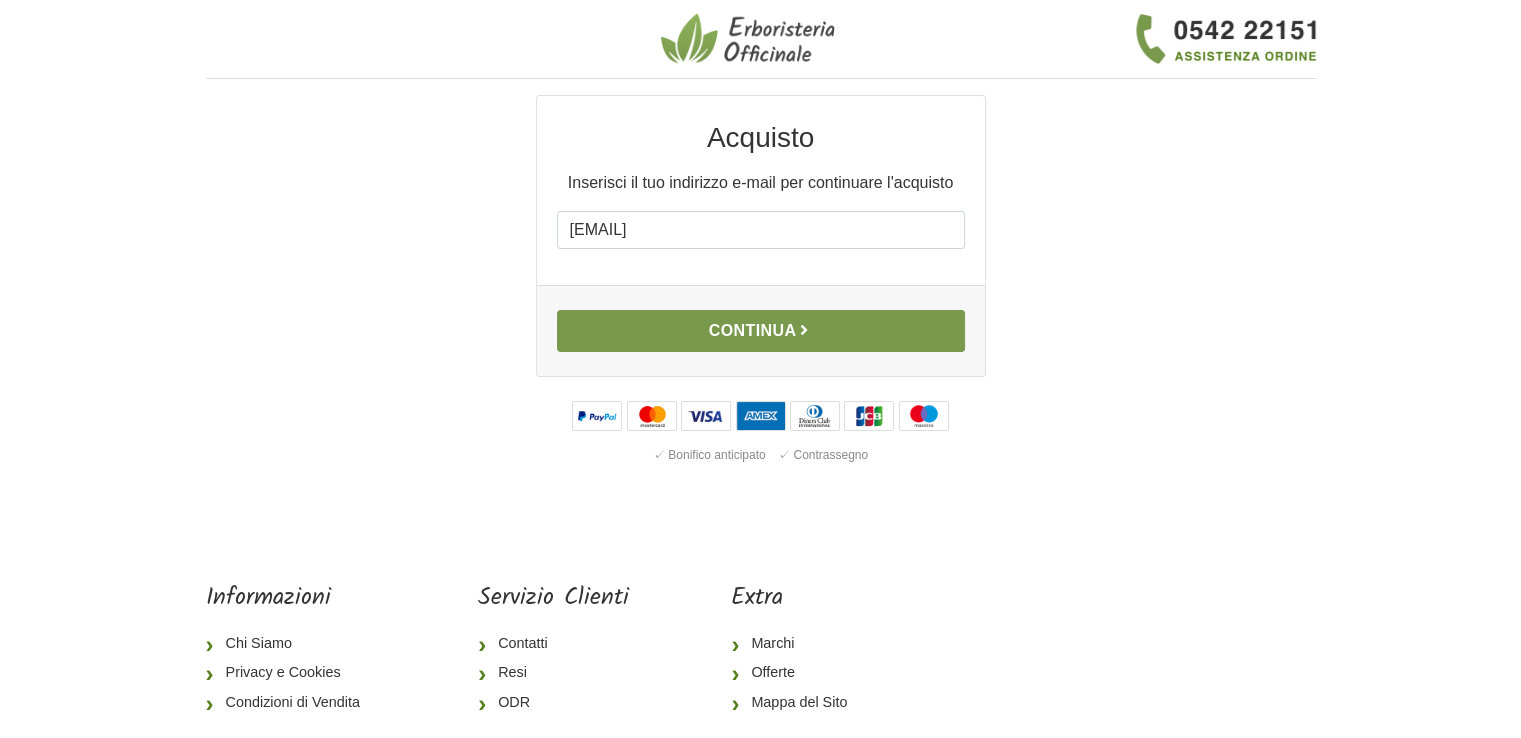 click on "Continua" at bounding box center (761, 331) 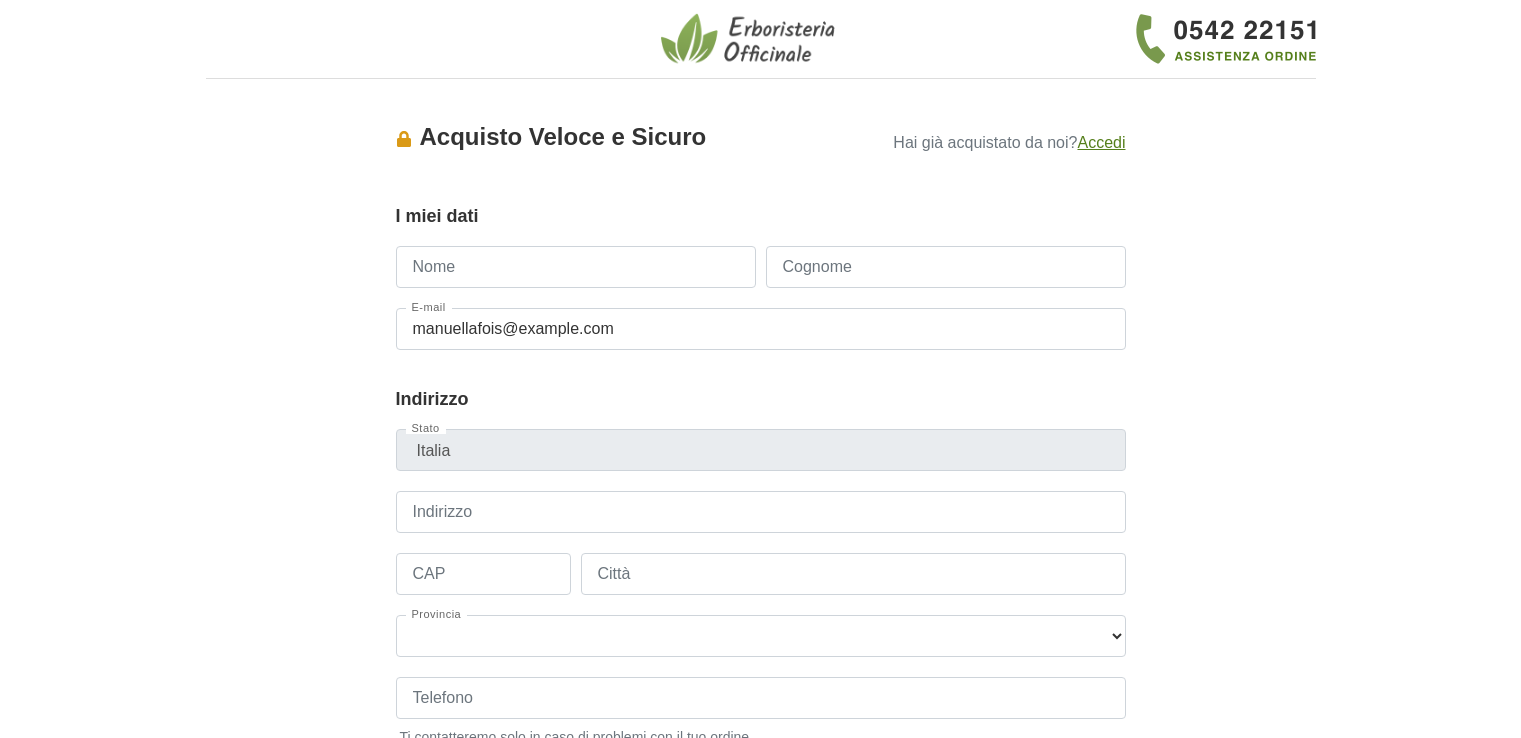 scroll, scrollTop: 0, scrollLeft: 0, axis: both 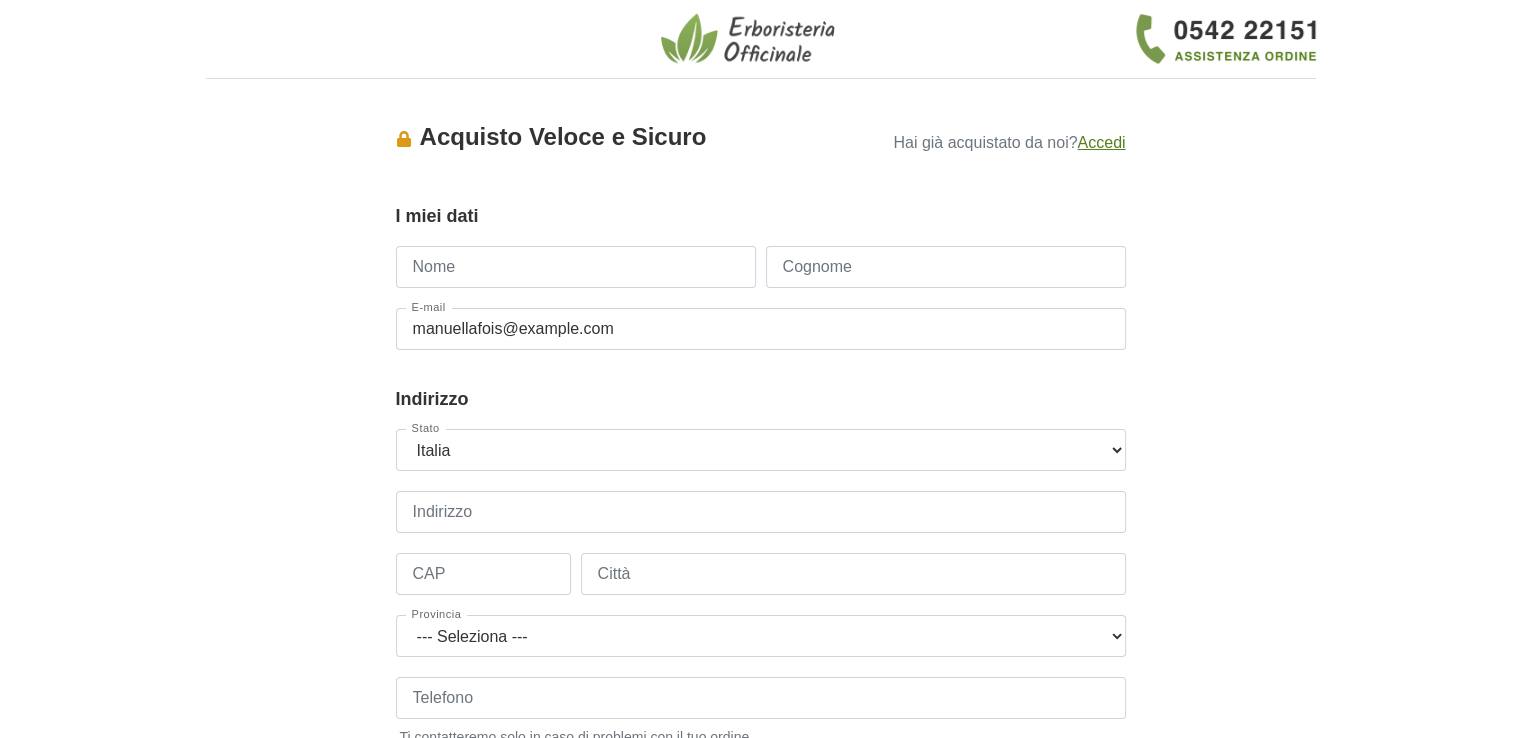 click on "Nome" at bounding box center (576, 267) 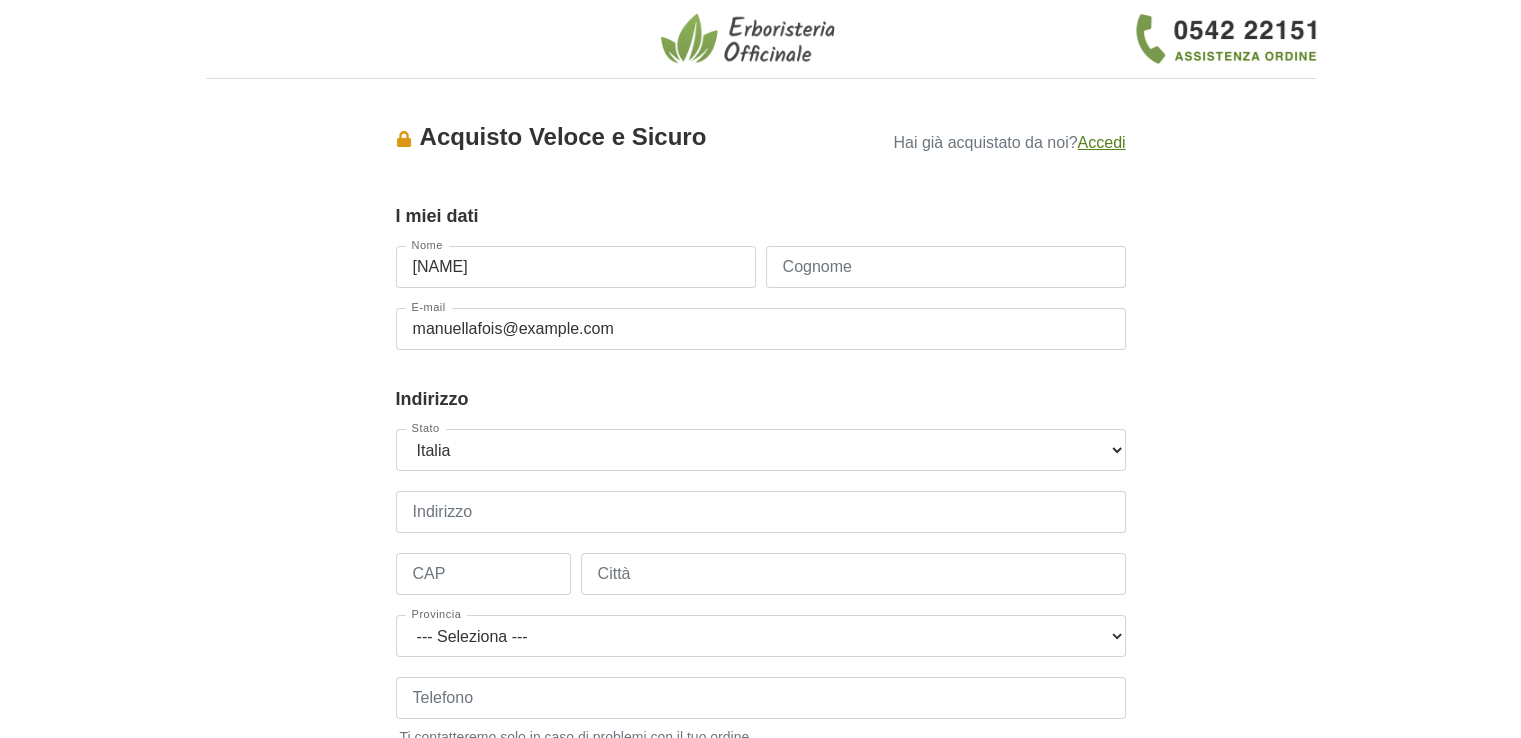type on "Gianfranco" 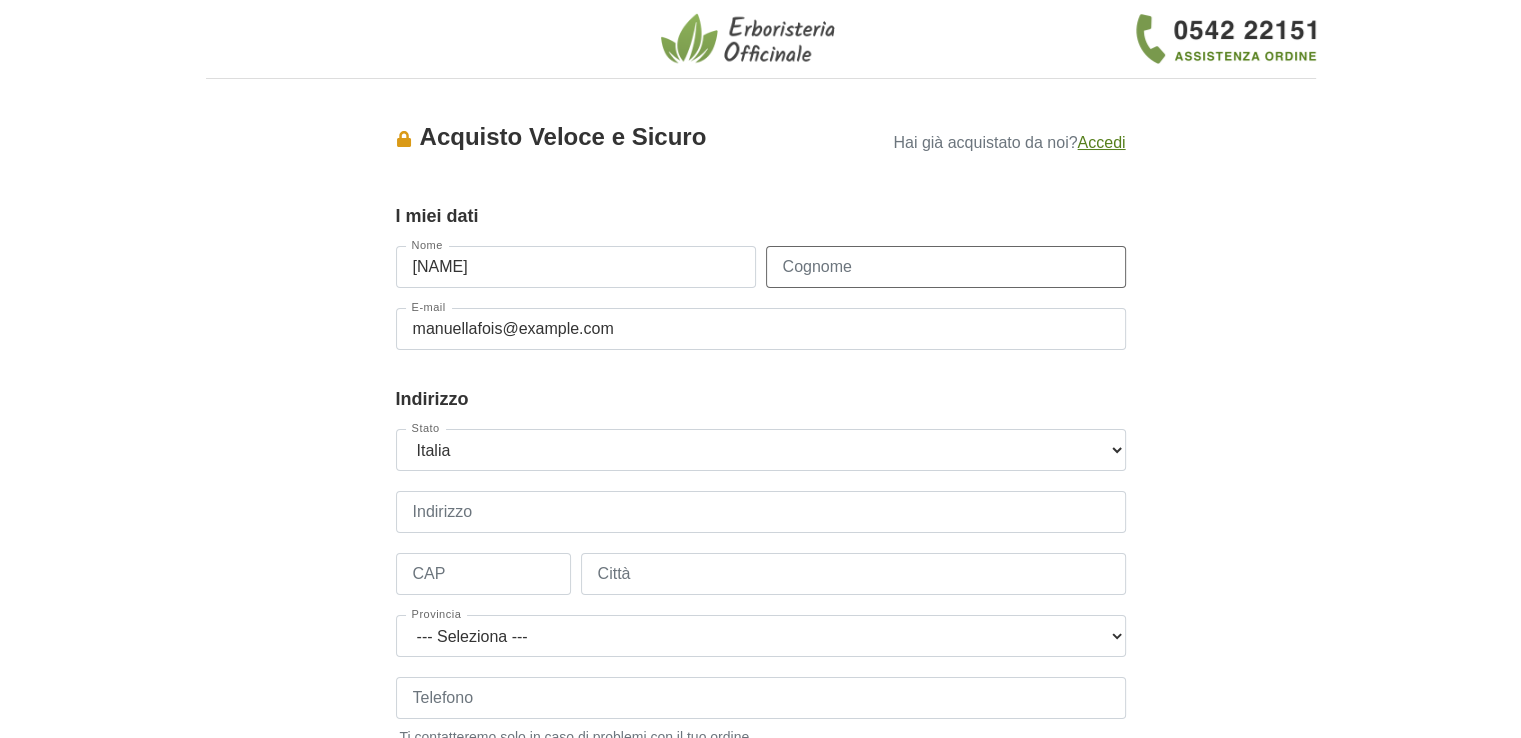click on "Cognome" at bounding box center [946, 267] 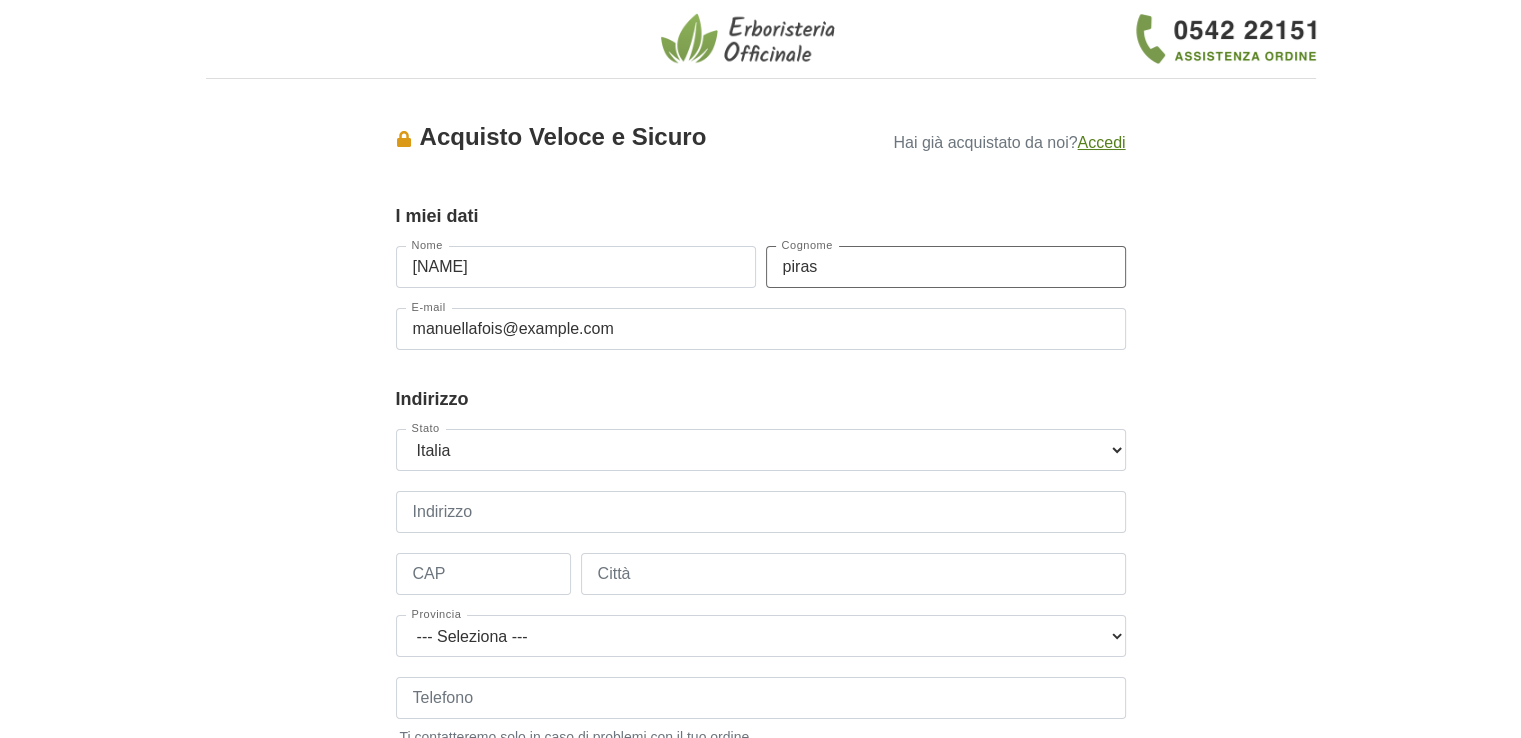 type on "Piras" 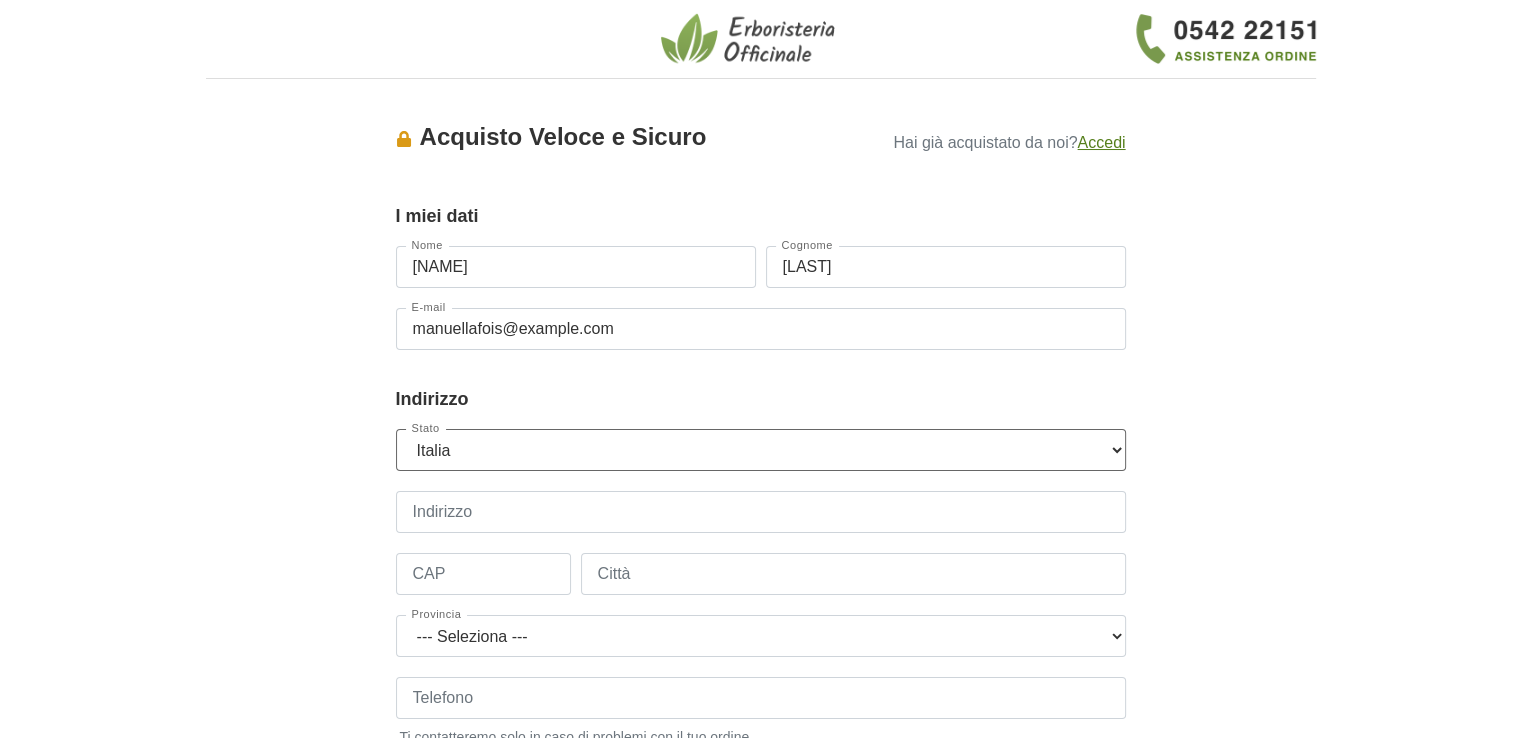 click on "--- Seleziona ---
Austria
Belgium
Bulgaria
Croatia
Czech Republic
Denmark
Estonia
Finland
France
Germany
Hungary
Ireland
Italia
Latvia
Lithuania
Luxembourg
Netherlands
Poland
Portugal Romania Slovak Republic Slovenia Spain" at bounding box center [761, 450] 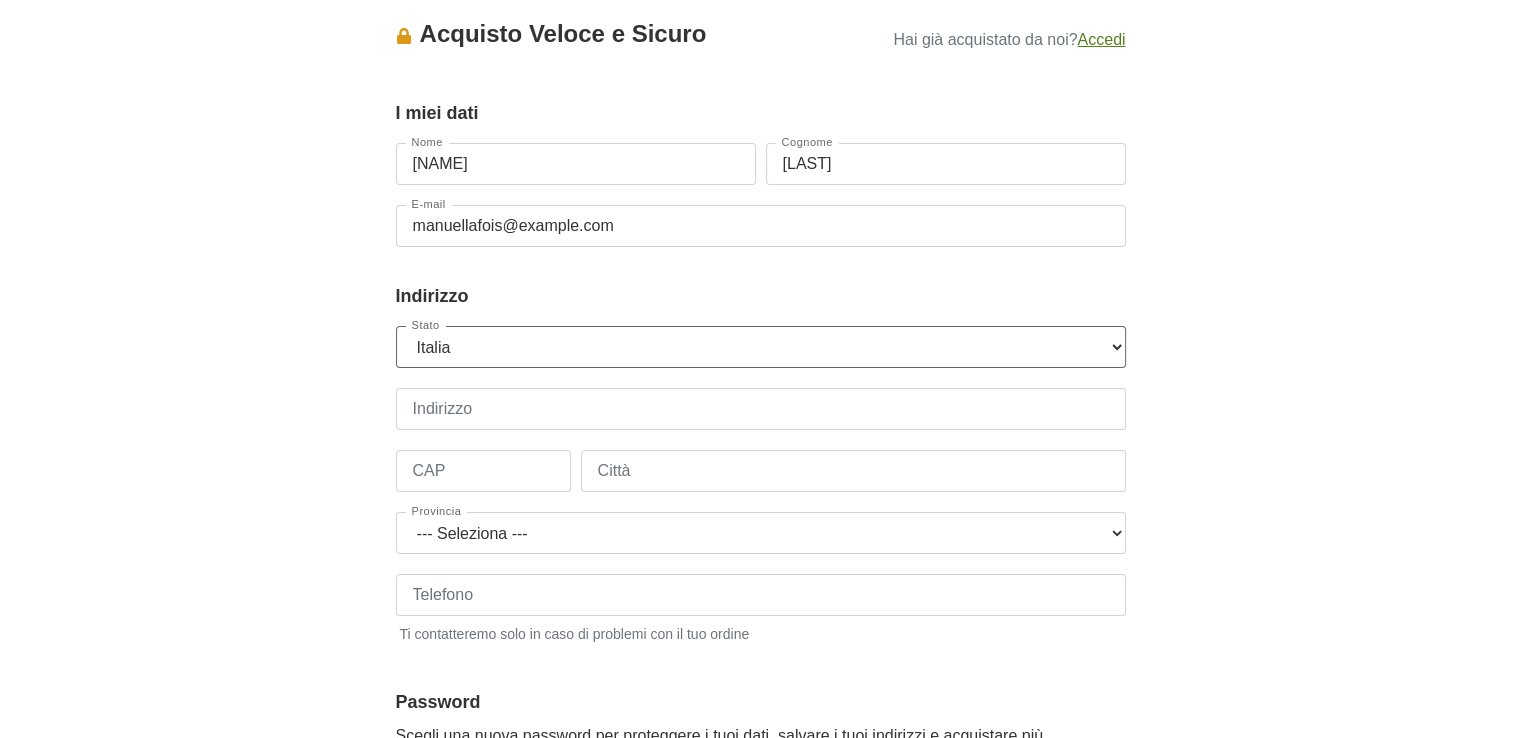 scroll, scrollTop: 200, scrollLeft: 0, axis: vertical 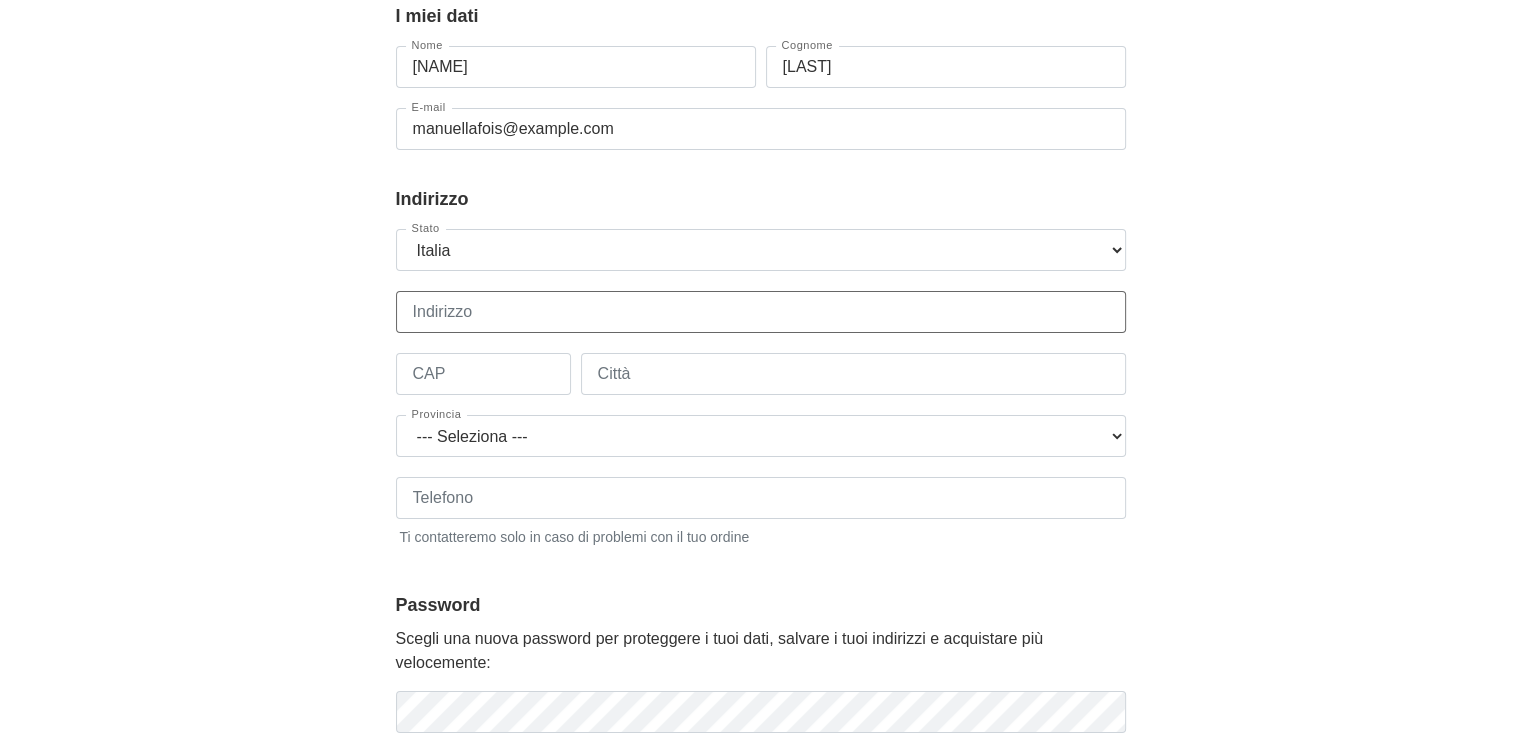 click on "Indirizzo" at bounding box center [761, 312] 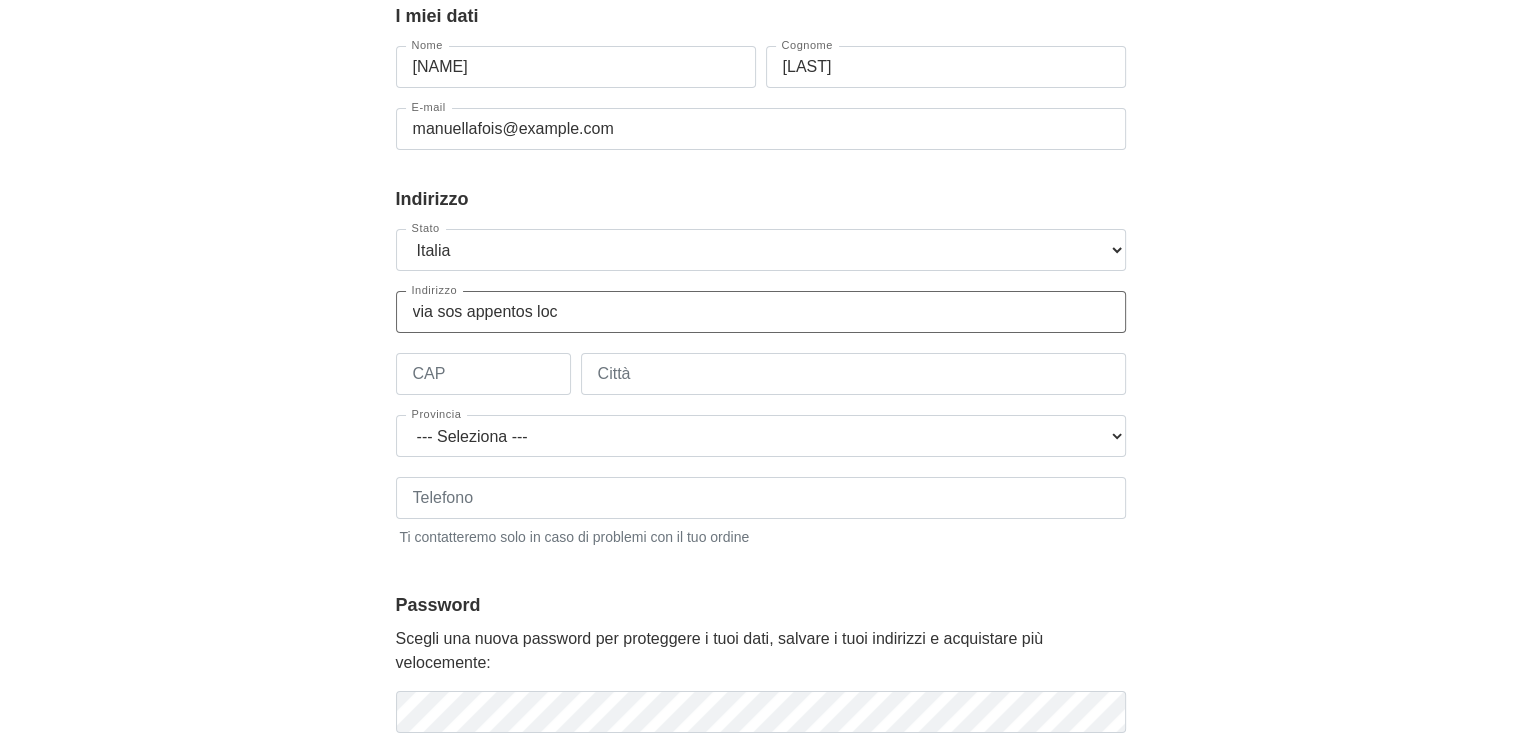 click on "via sos appentos   loc" at bounding box center (761, 312) 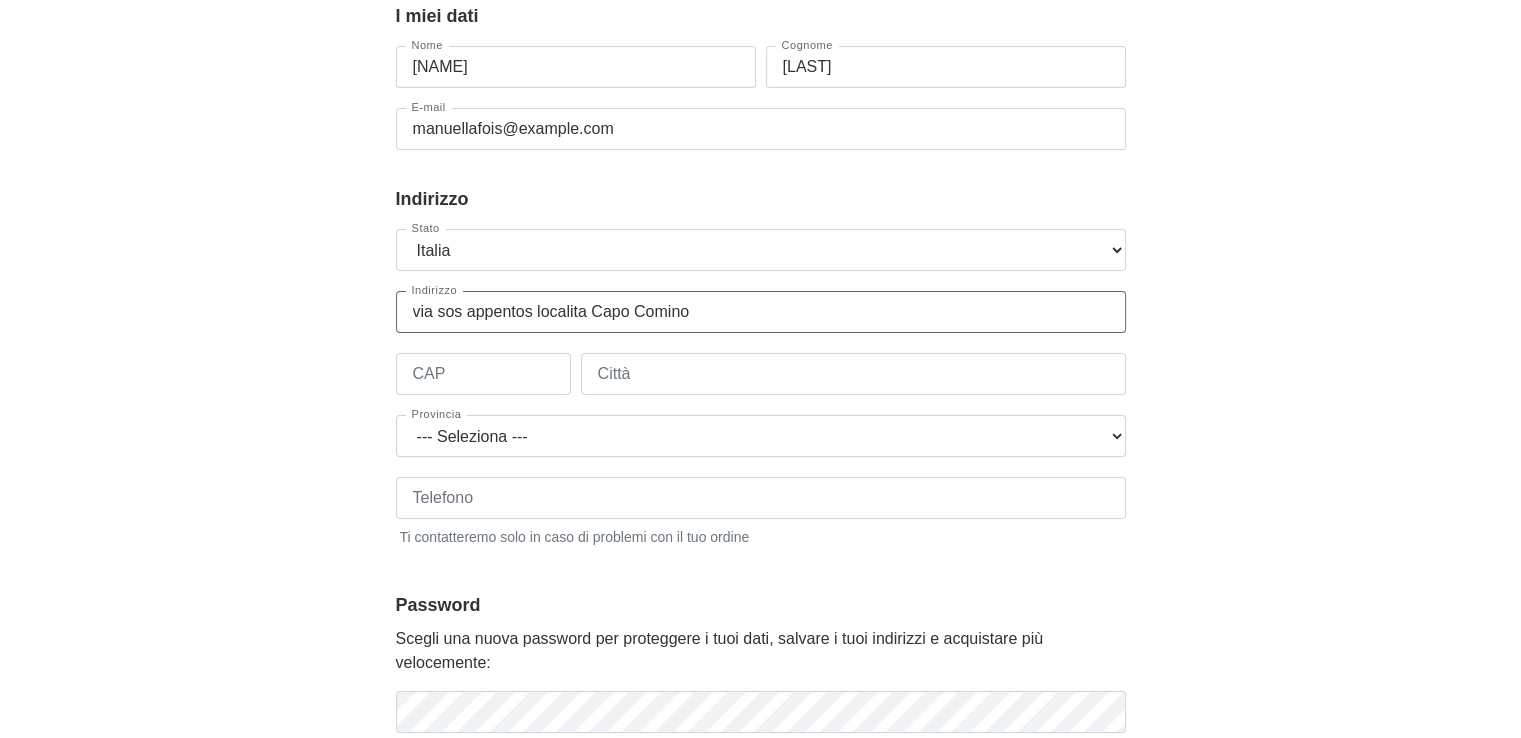 type on "via Sos Appentos   localita Capo Comino" 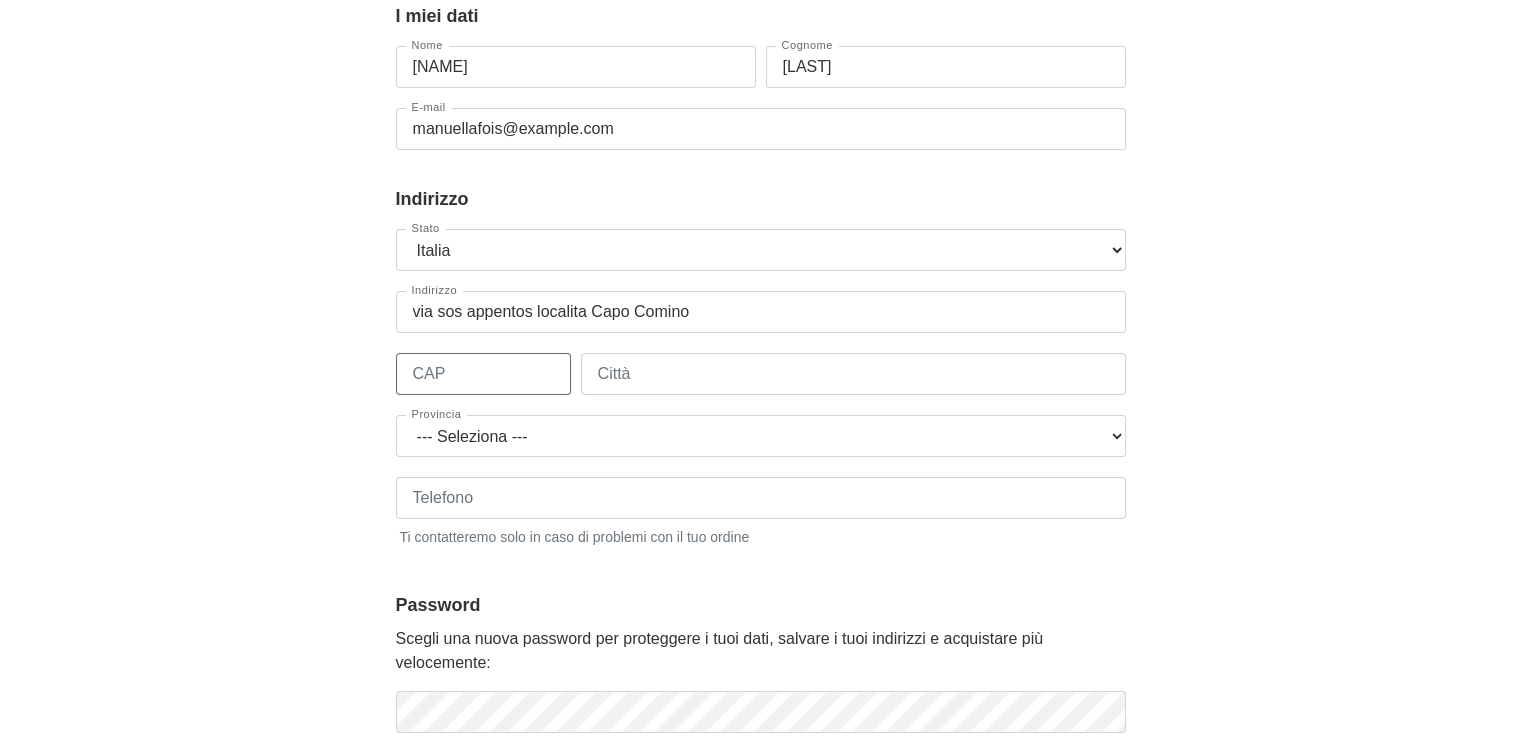 click on "Stato
--- Seleziona ---
Austria
Belgium
Bulgaria
Croatia
Czech Republic
Denmark
Estonia
Finland
France
Germany
Hungary
Ireland
Italia
Latvia
Lithuania
Luxembourg
Netherlands
Poland
Spain" at bounding box center [761, 398] 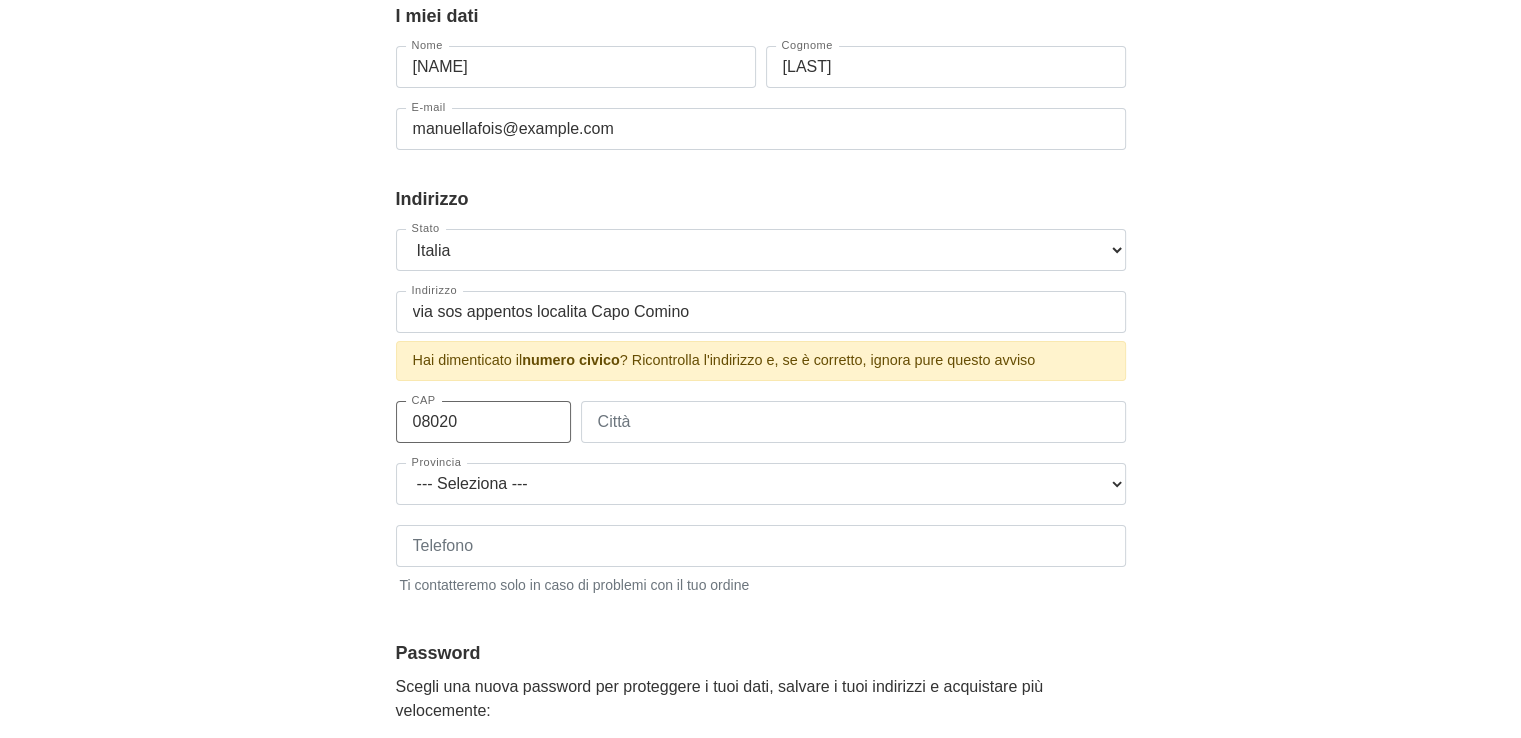 type on "08020" 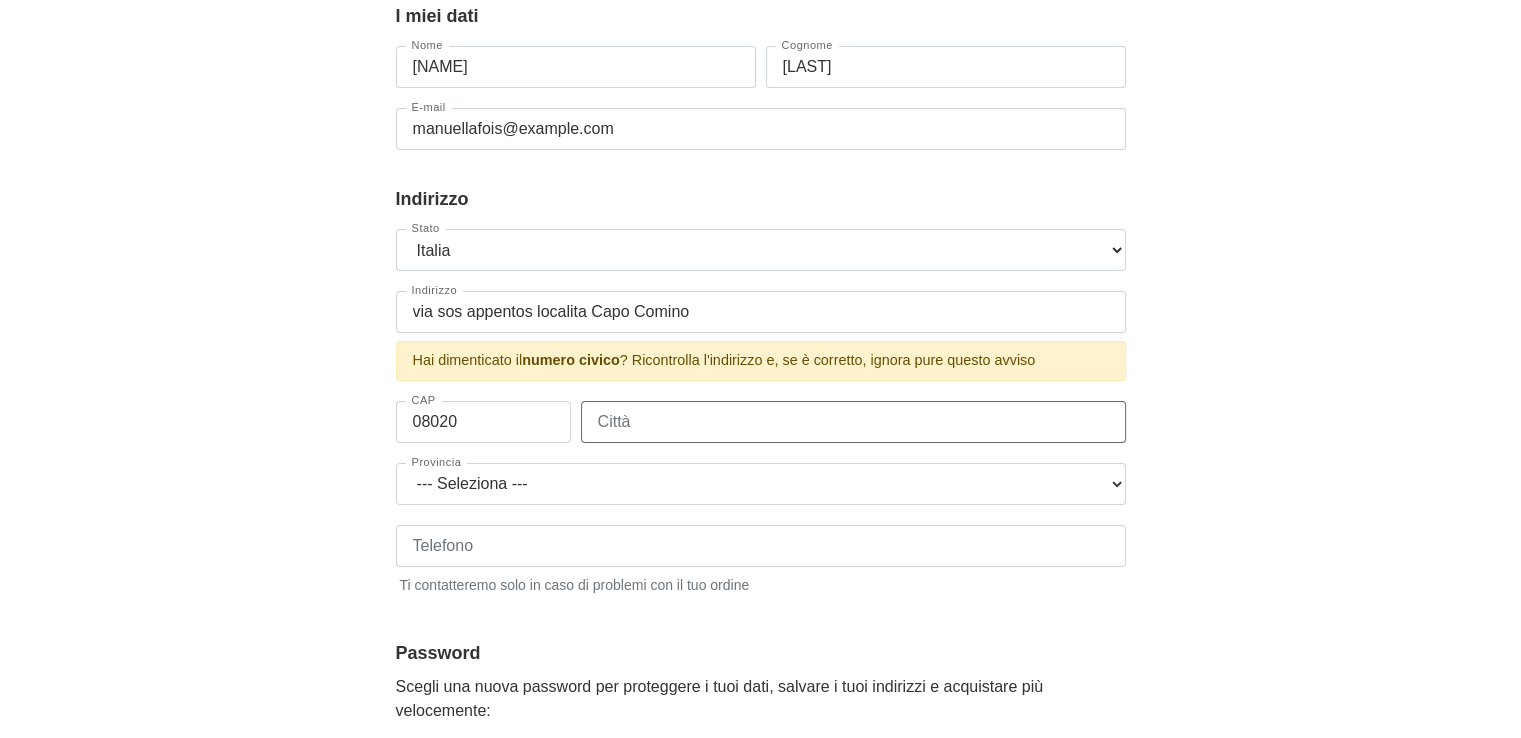 click on "Città" at bounding box center (853, 422) 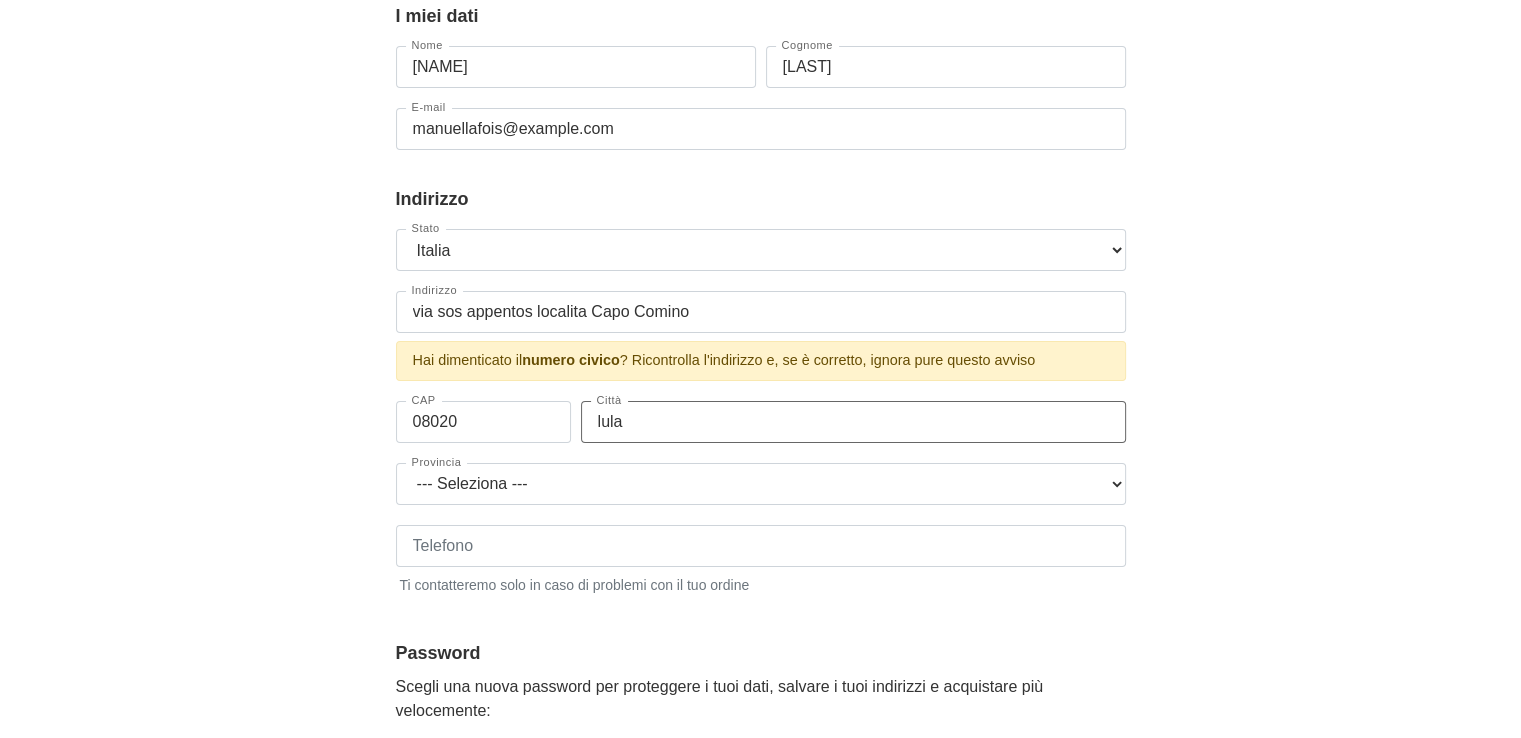 click on "lula" at bounding box center (853, 422) 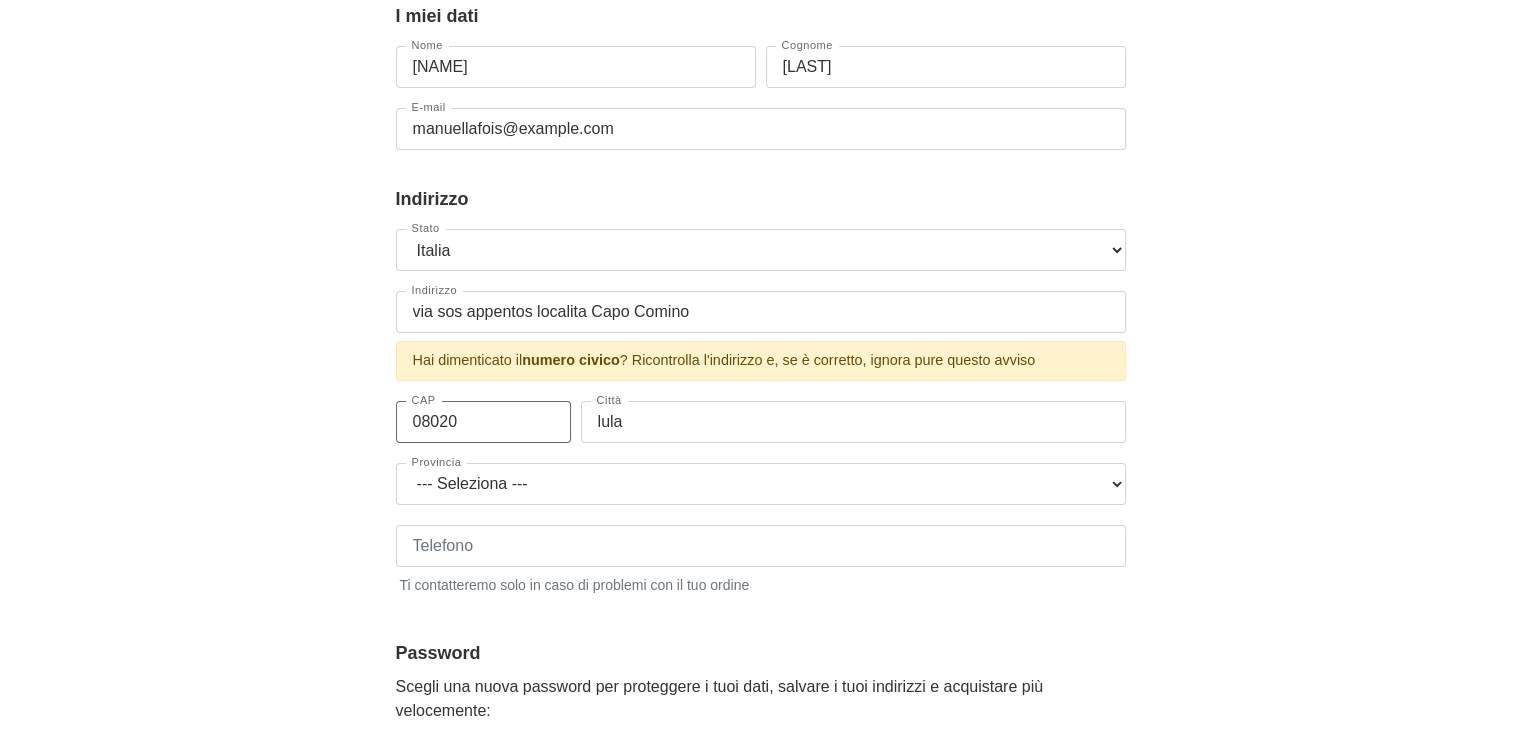click on "08020" at bounding box center (483, 422) 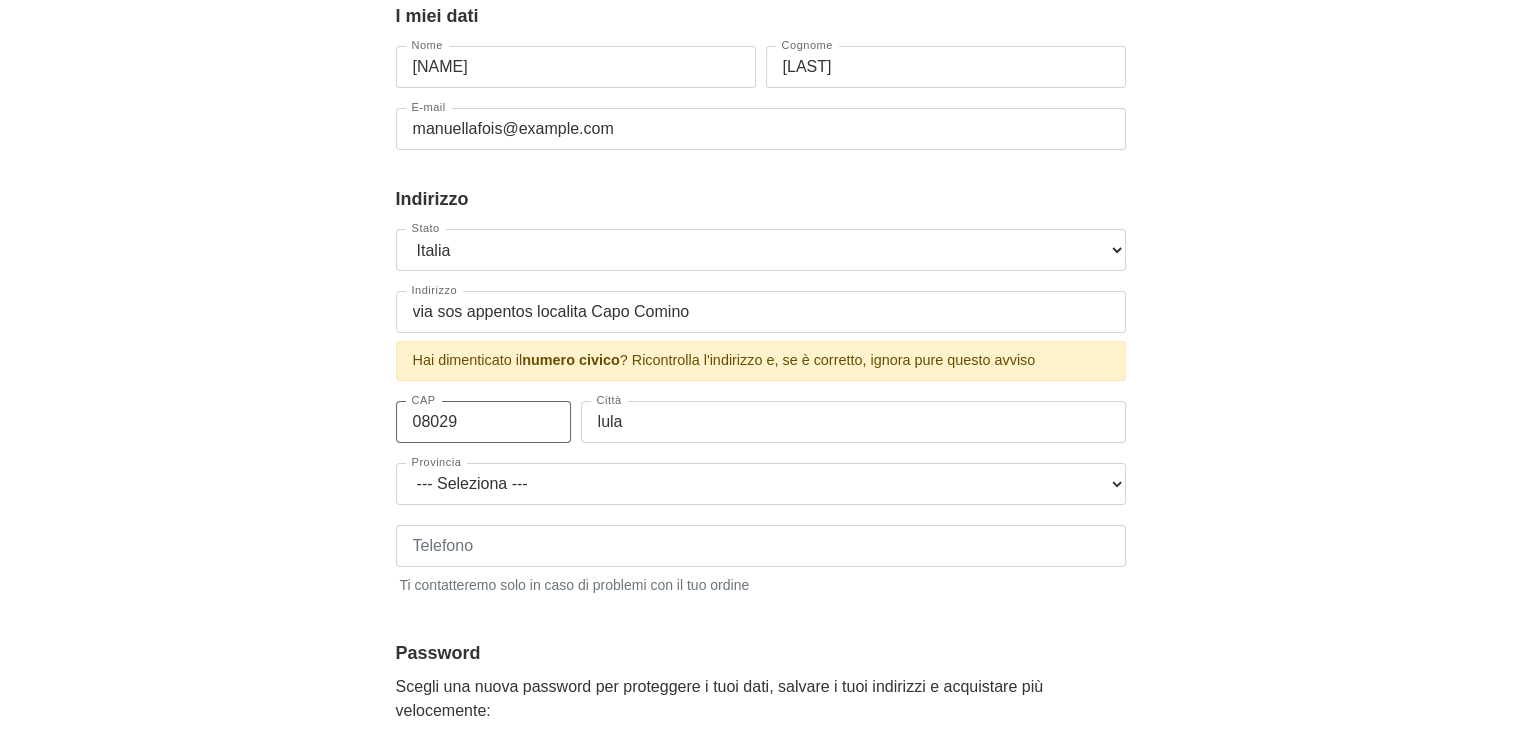 type on "08029" 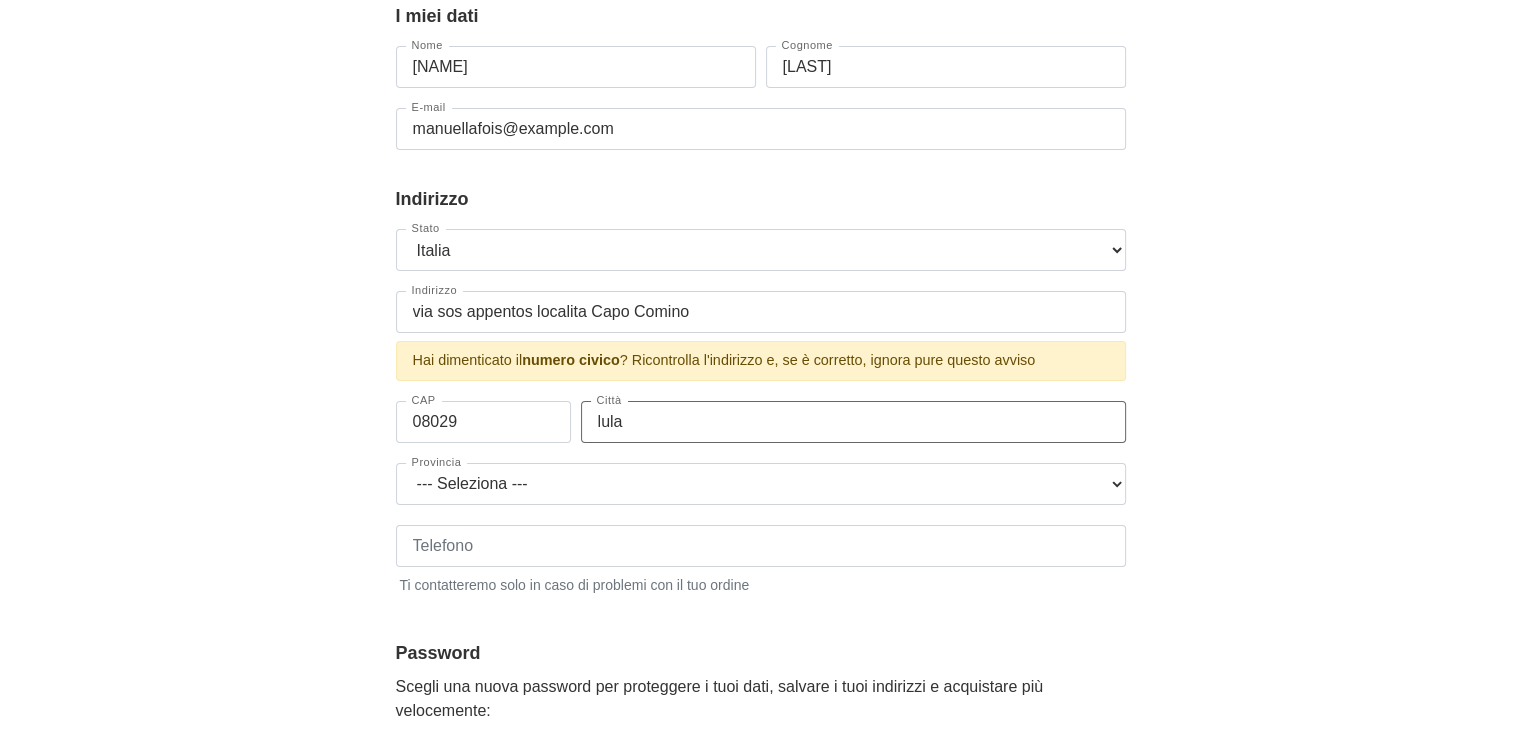 click on "lula" at bounding box center [853, 422] 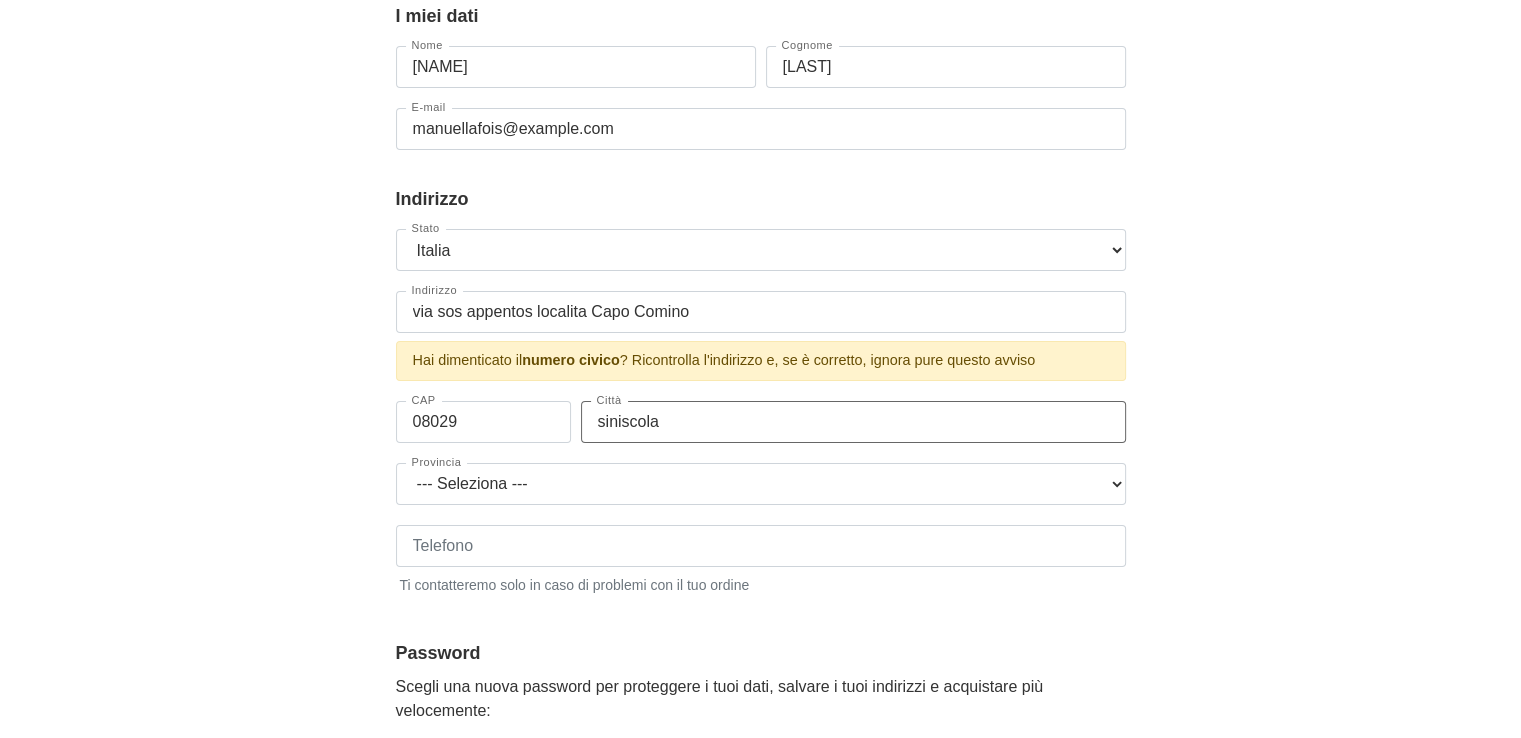 click on "siniscola" at bounding box center [853, 422] 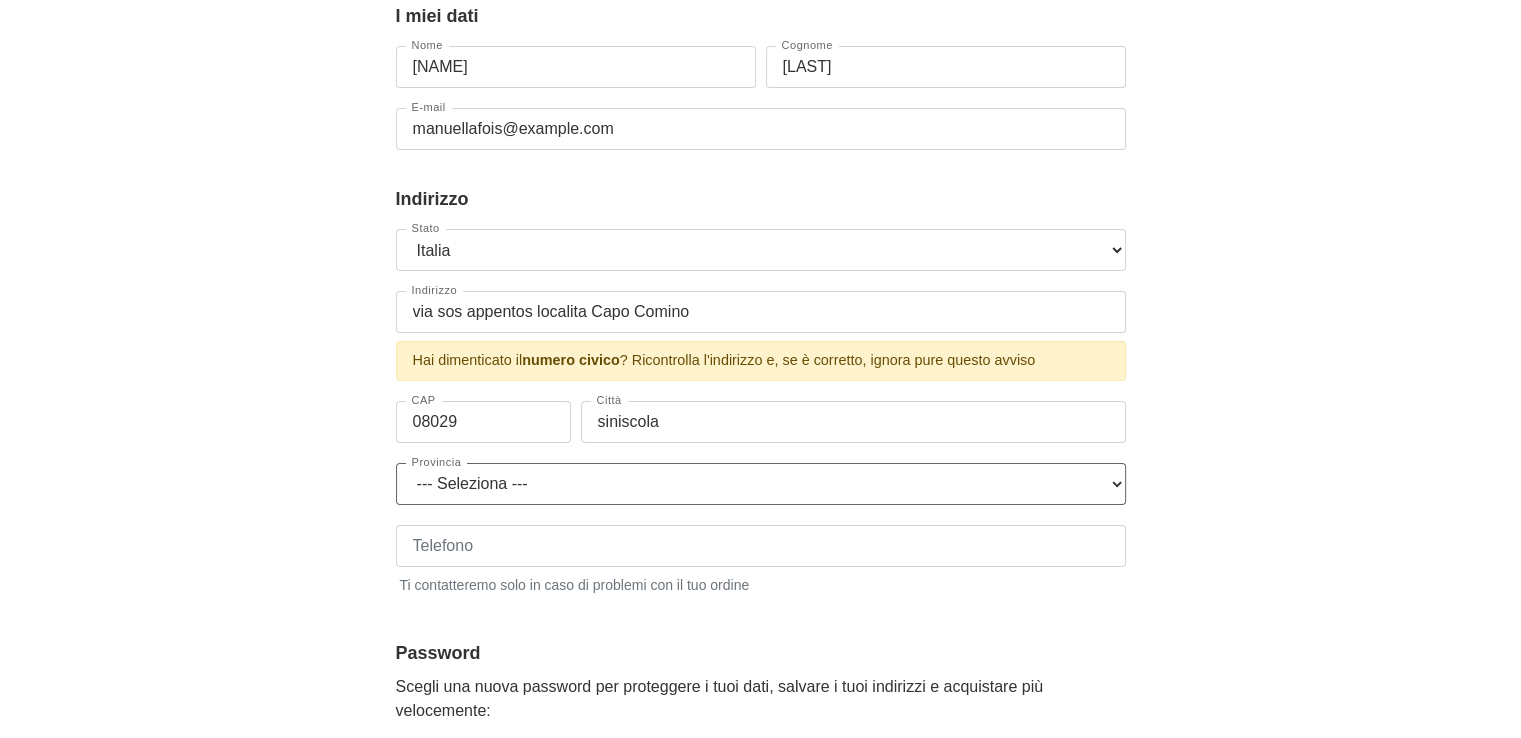 click on "--- Seleziona ---  Agrigento Alessandria Ancona Aosta Arezzo Ascoli Piceno Asti Avellino Bari Barletta-Andria-Trani Belluno Benevento Bergamo Biella Bologna Bolzano Brescia Brindisi Cagliari Caltanissetta Campobasso Caserta Catania Catanzaro Chieti Como Cosenza Cremona Crotone Cuneo Enna Fermo Ferrara Firenze Foggia Forli-Cesena Frosinone Genova Gorizia Grosseto Imperia Isernia L'Aquila La Spezia Latina Lecce Lecco Livorno Lodi Lucca Macerata Mantova Massa-Carrara Matera Messina Milano Modena Monza Brianza Napoli Novara Nuoro Oristano Padova Palermo Parma Pavia Perugia Pesaro e Urbino Pescara Piacenza Pisa Pistoia Pordenone Potenza Prato Ragusa Ravenna Reggio Calabria Reggio Emilia Rieti Rimini Roma Rovigo Salerno Sassari Savona Siena Siracusa Sondrio Taranto Teramo Terni Torino Trapani Trento Treviso Trieste Udine Varese Venezia Verbano-Cusio-Ossola Vercelli Verona Vibo Valentia Vicenza Viterbo" at bounding box center (761, 484) 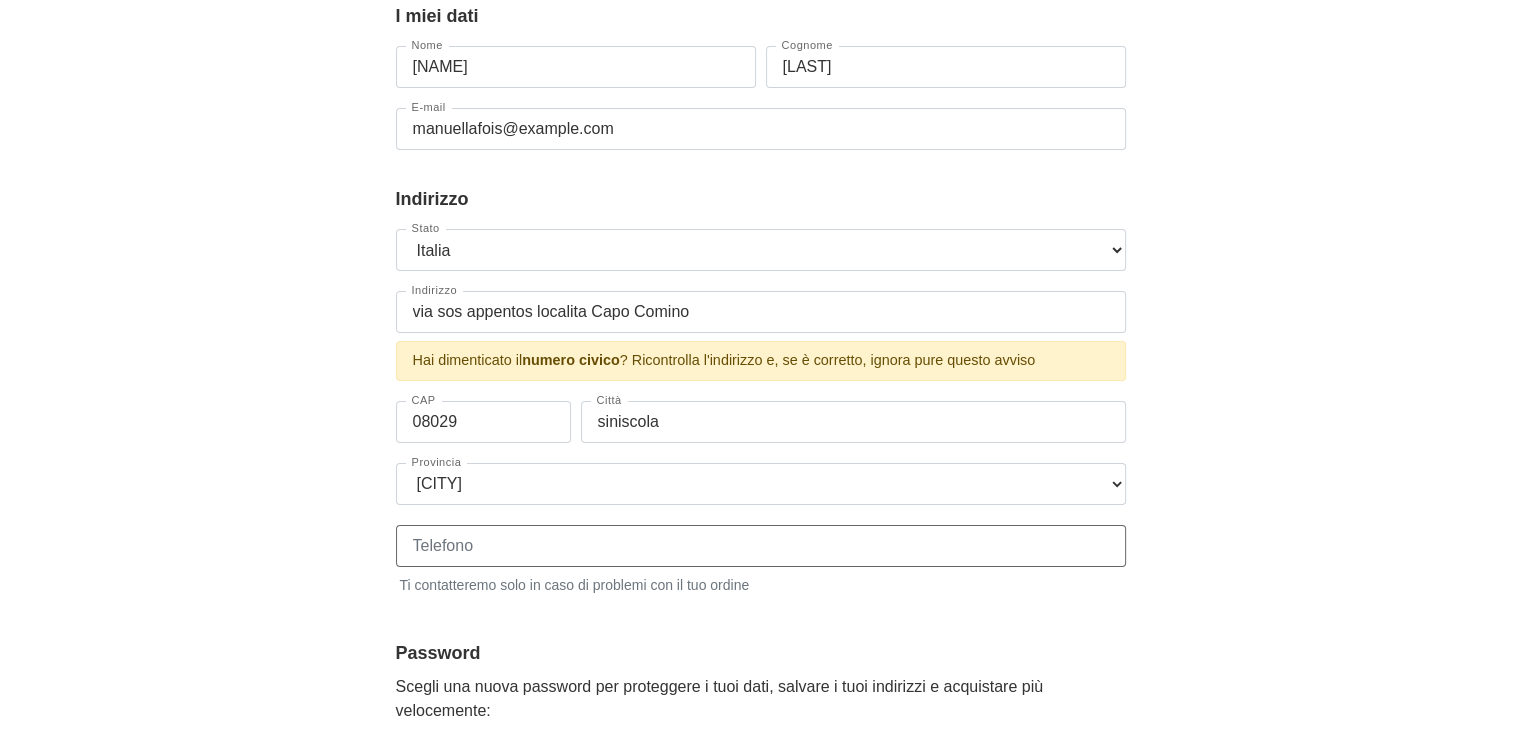 click on "Telefono" at bounding box center [761, 546] 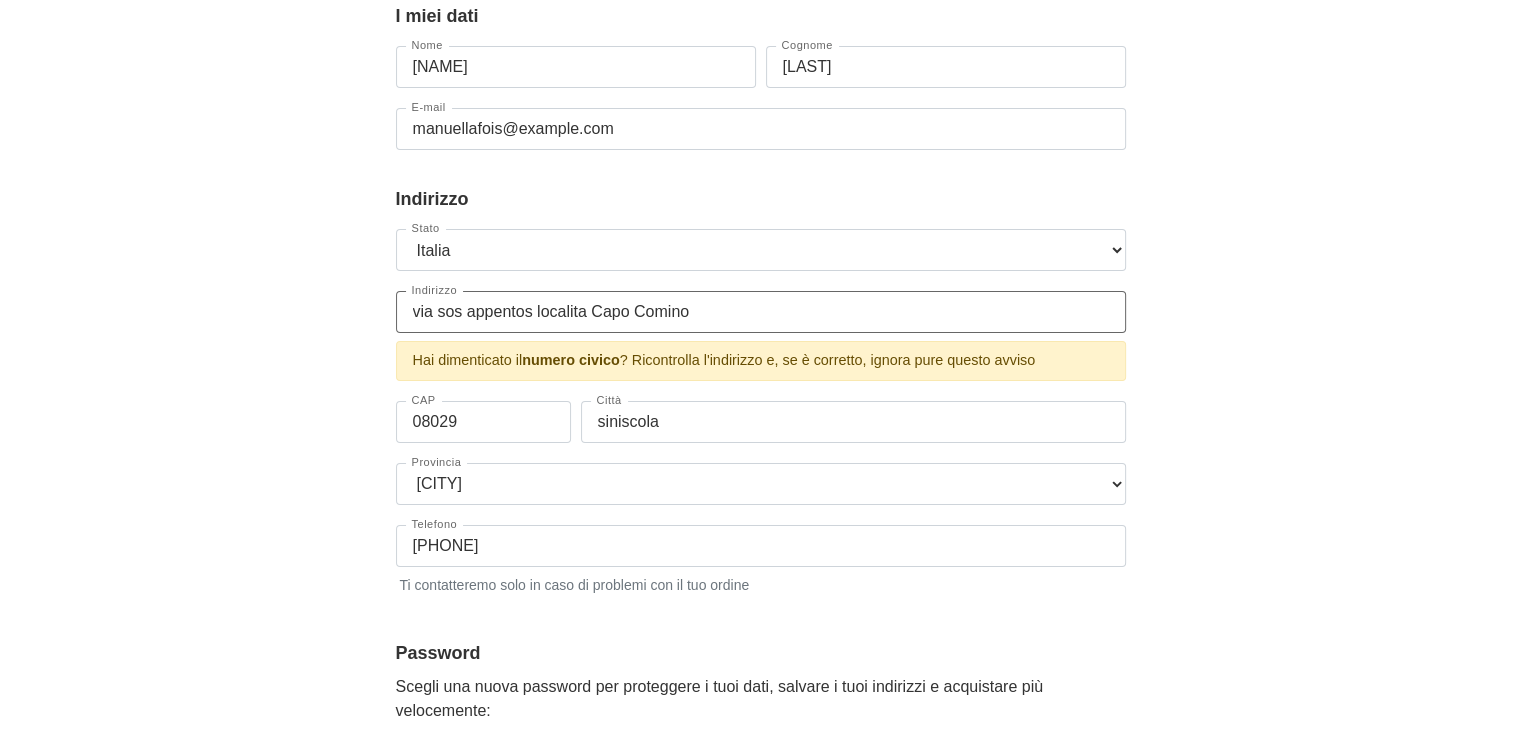 click on "via Sos Appentos   localita Capo Comino" at bounding box center [761, 312] 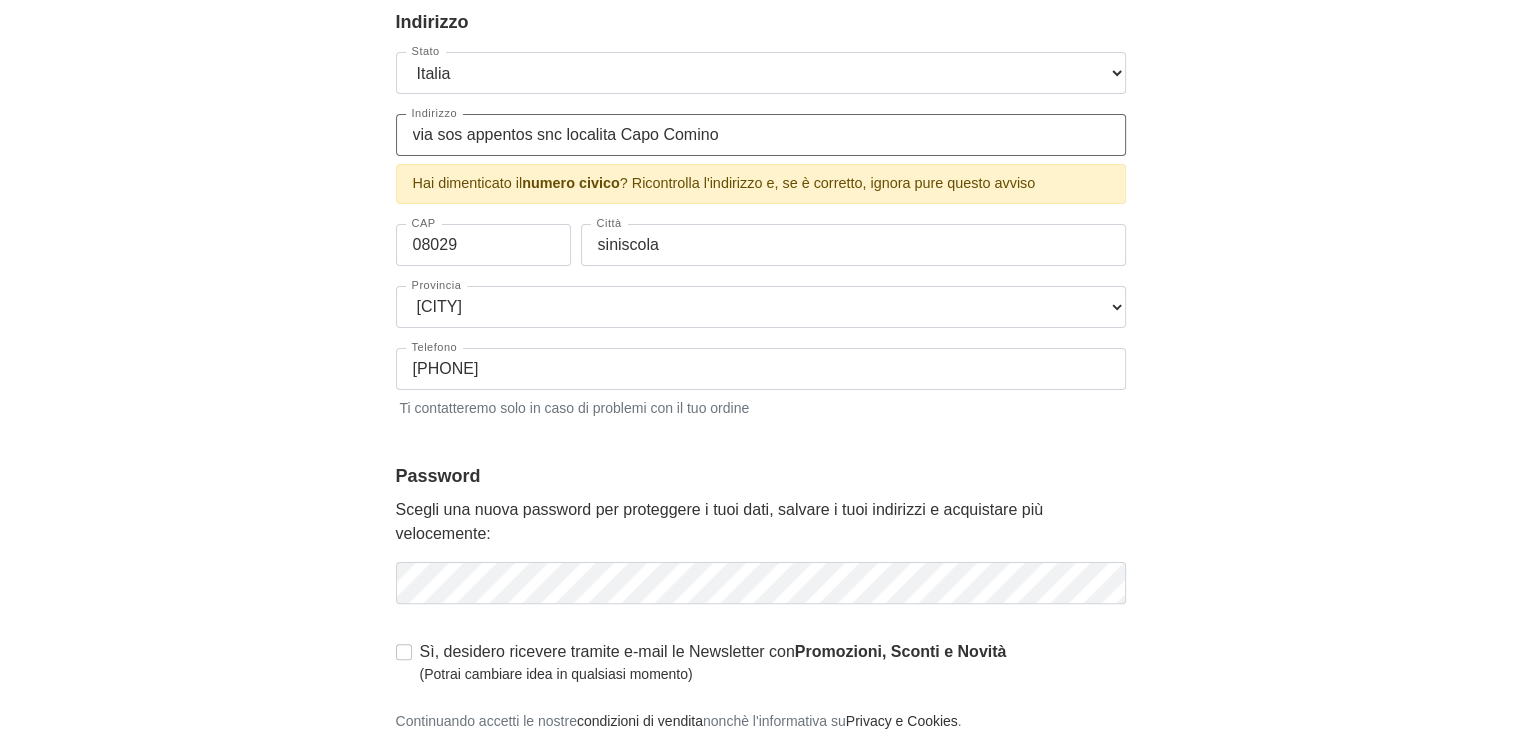 scroll, scrollTop: 500, scrollLeft: 0, axis: vertical 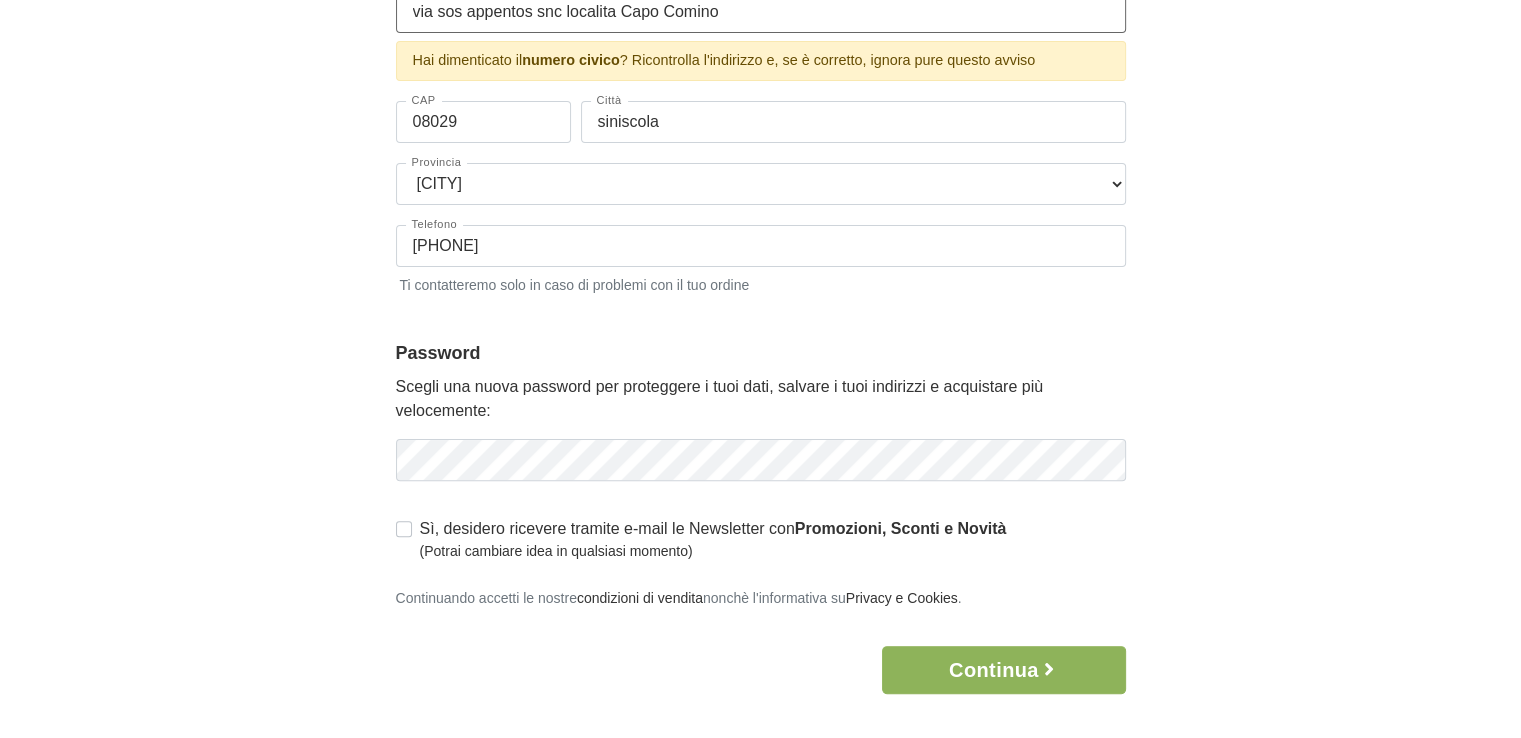type on "via Sos Appentos snc  localita Capo Comino" 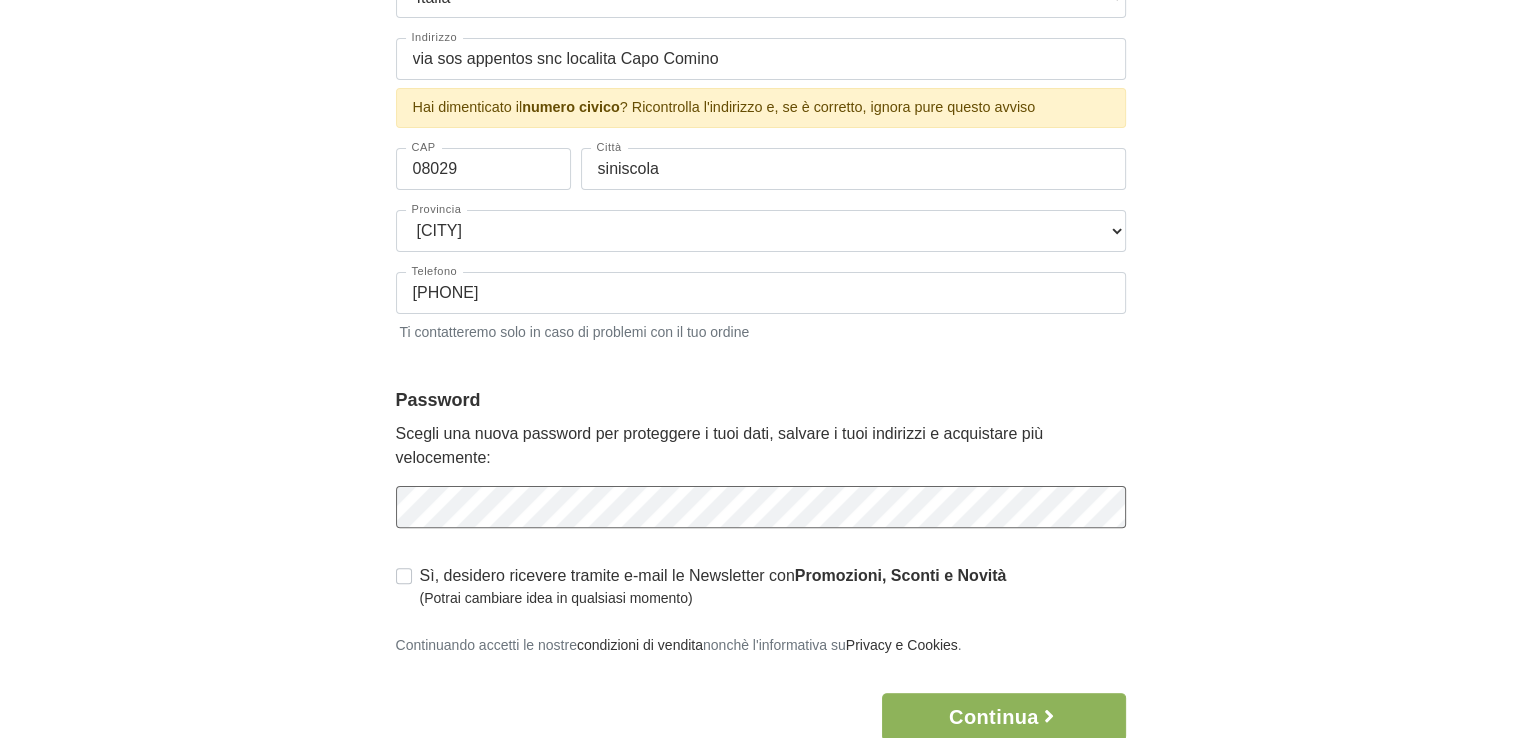 scroll, scrollTop: 500, scrollLeft: 0, axis: vertical 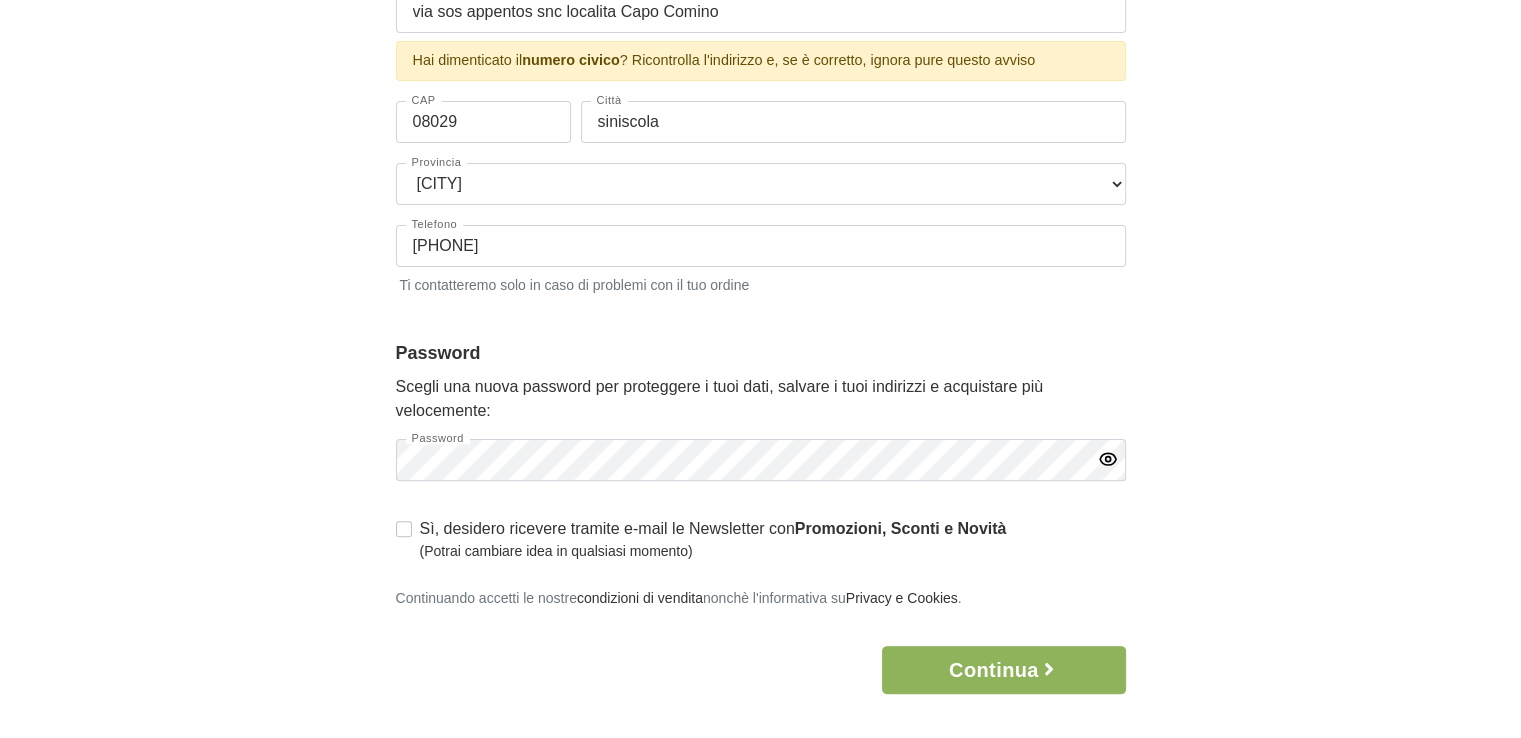 click at bounding box center [1108, 460] 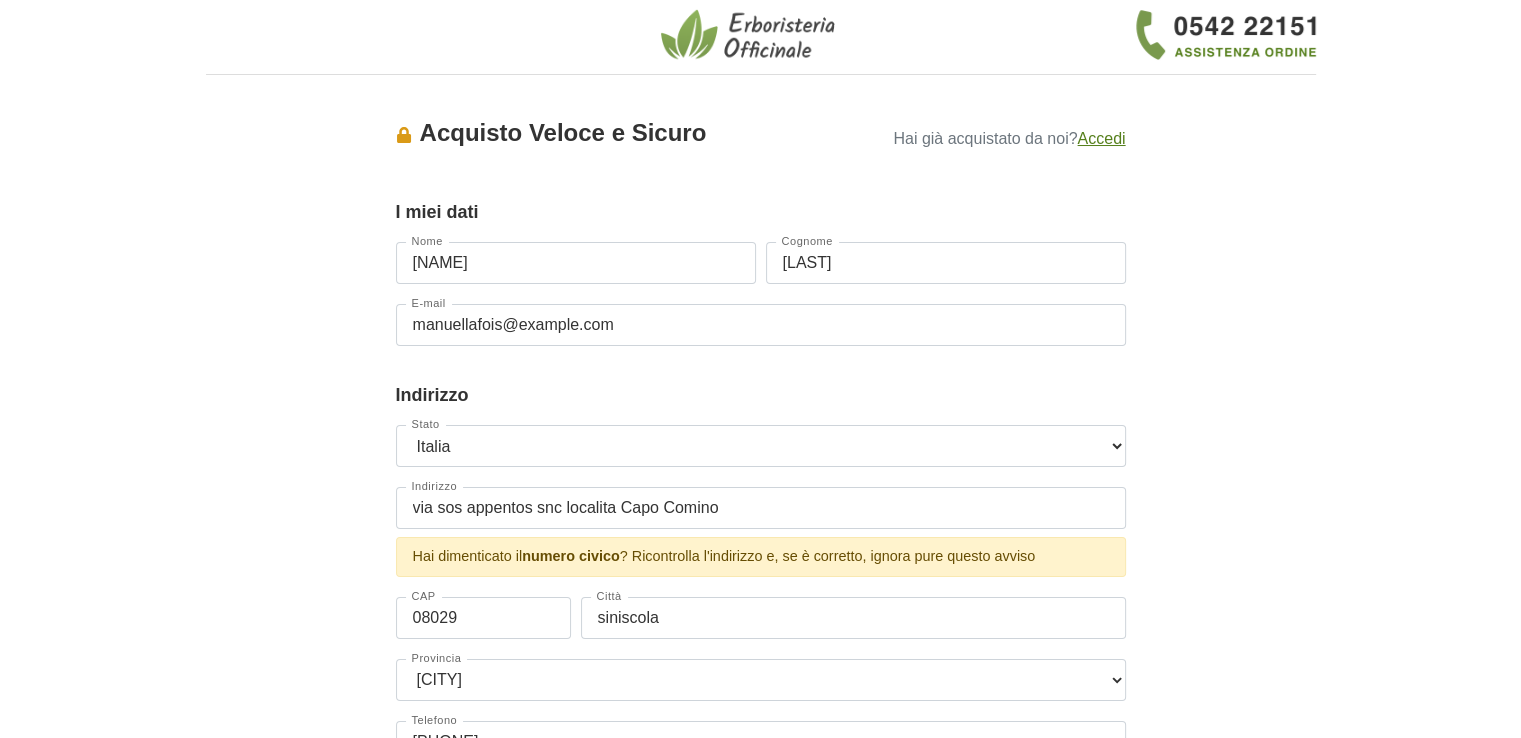 scroll, scrollTop: 0, scrollLeft: 0, axis: both 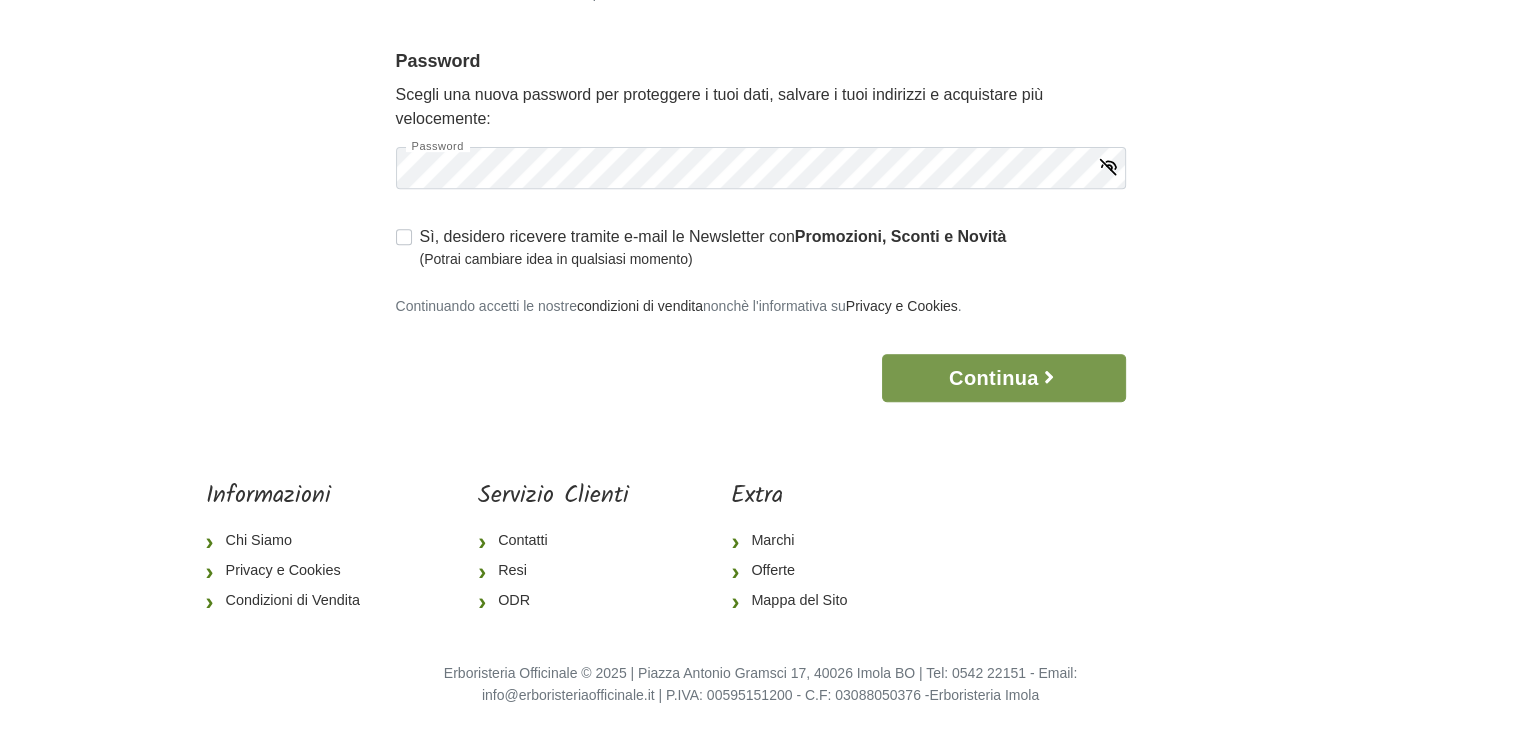 click on "Continua" at bounding box center [1003, 378] 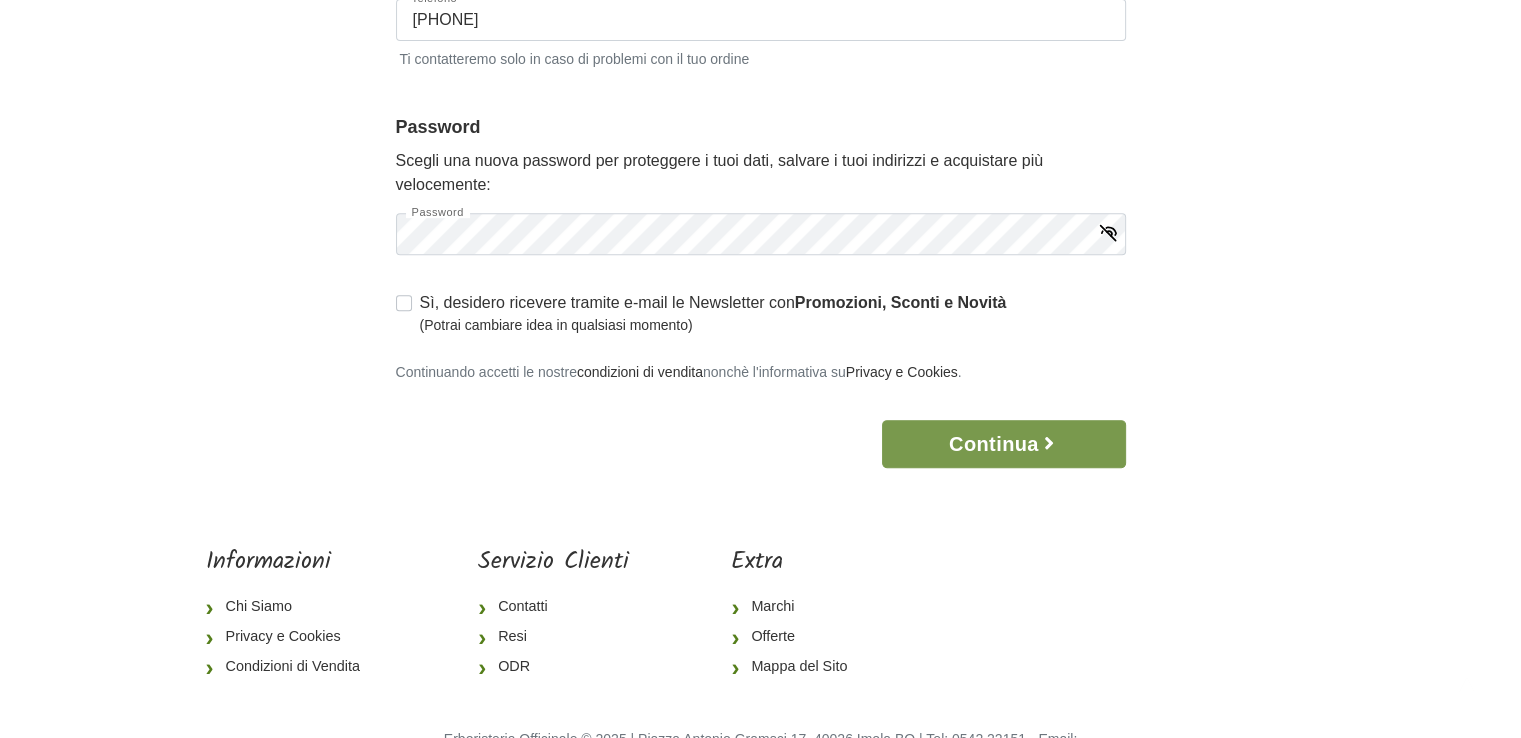 scroll, scrollTop: 858, scrollLeft: 0, axis: vertical 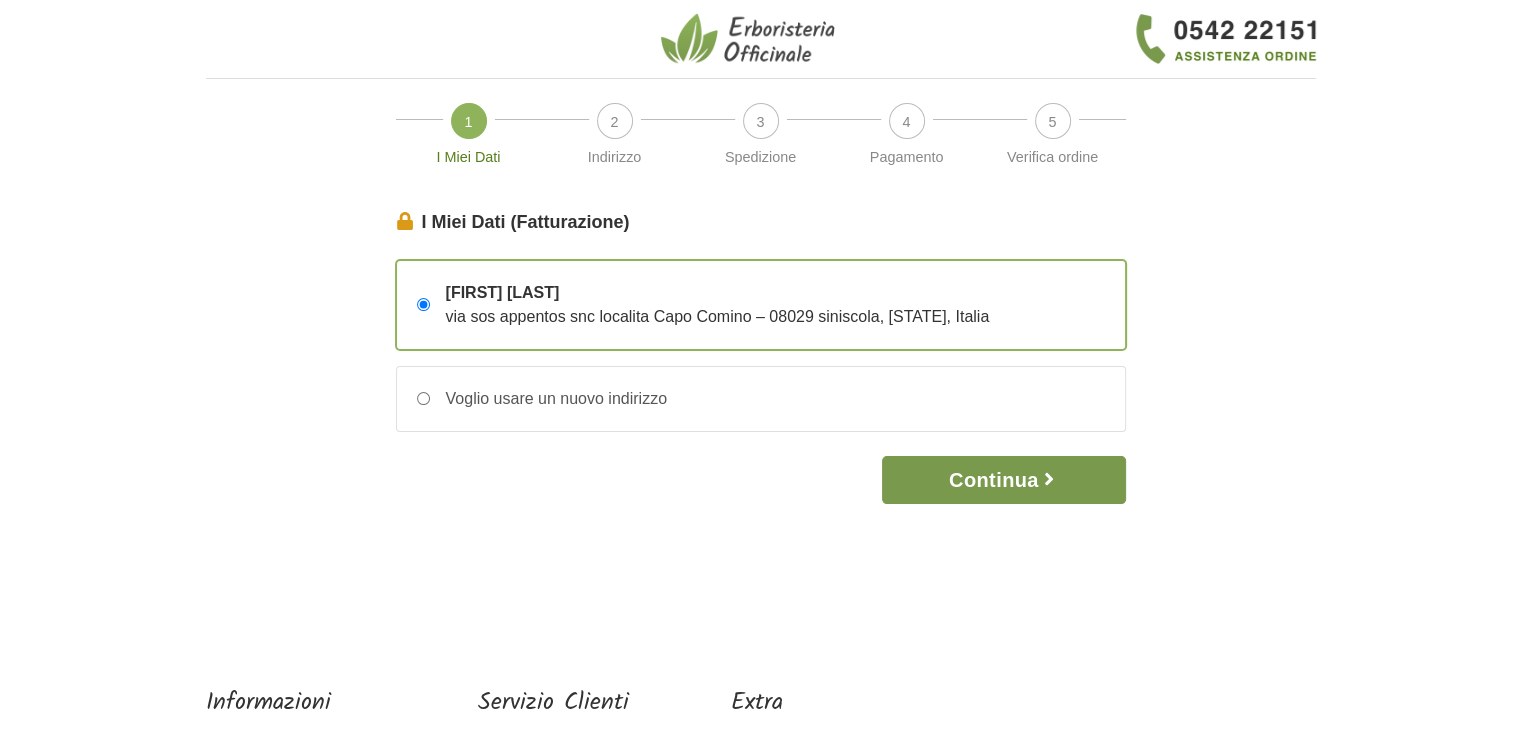 click on "Continua" at bounding box center (1003, 480) 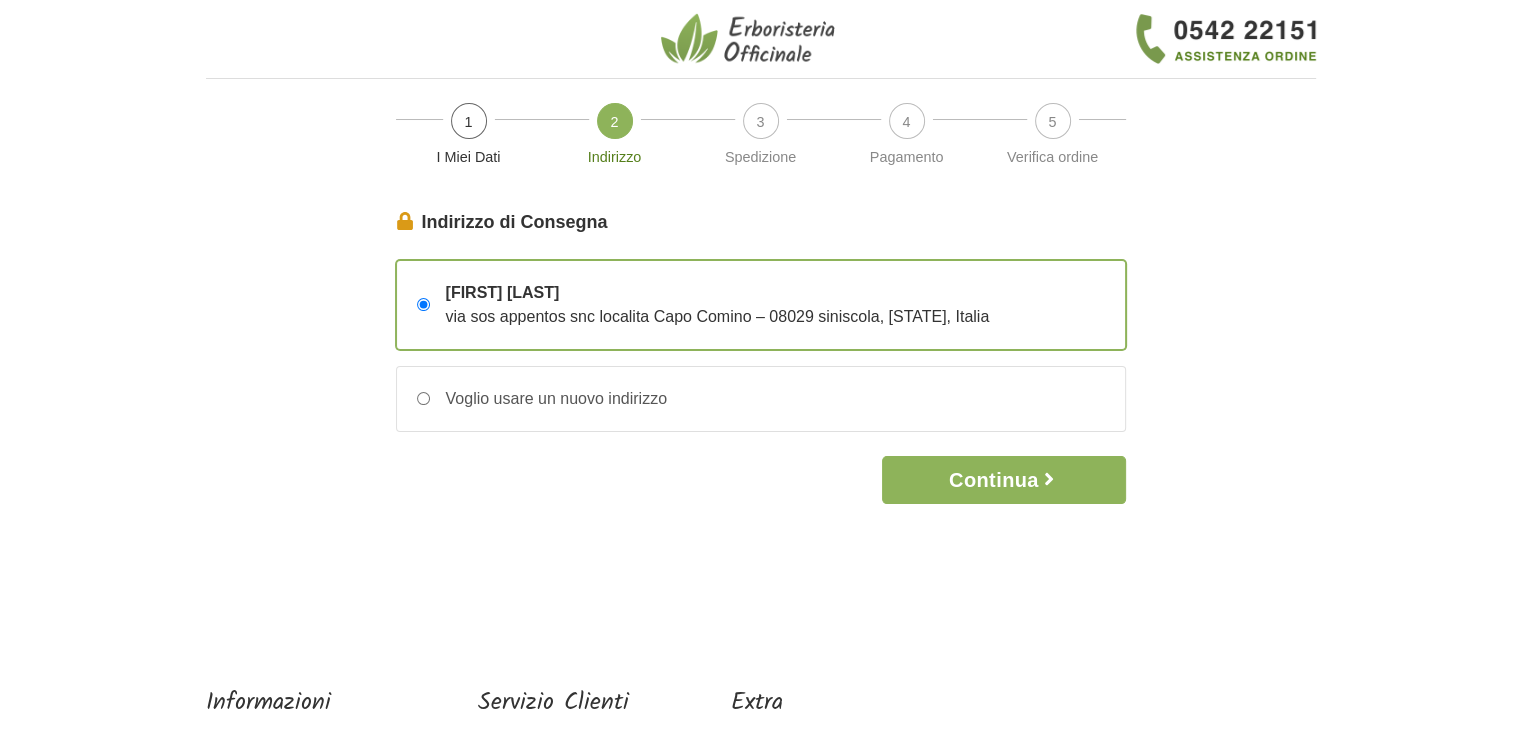 click on "Continua" at bounding box center (1003, 480) 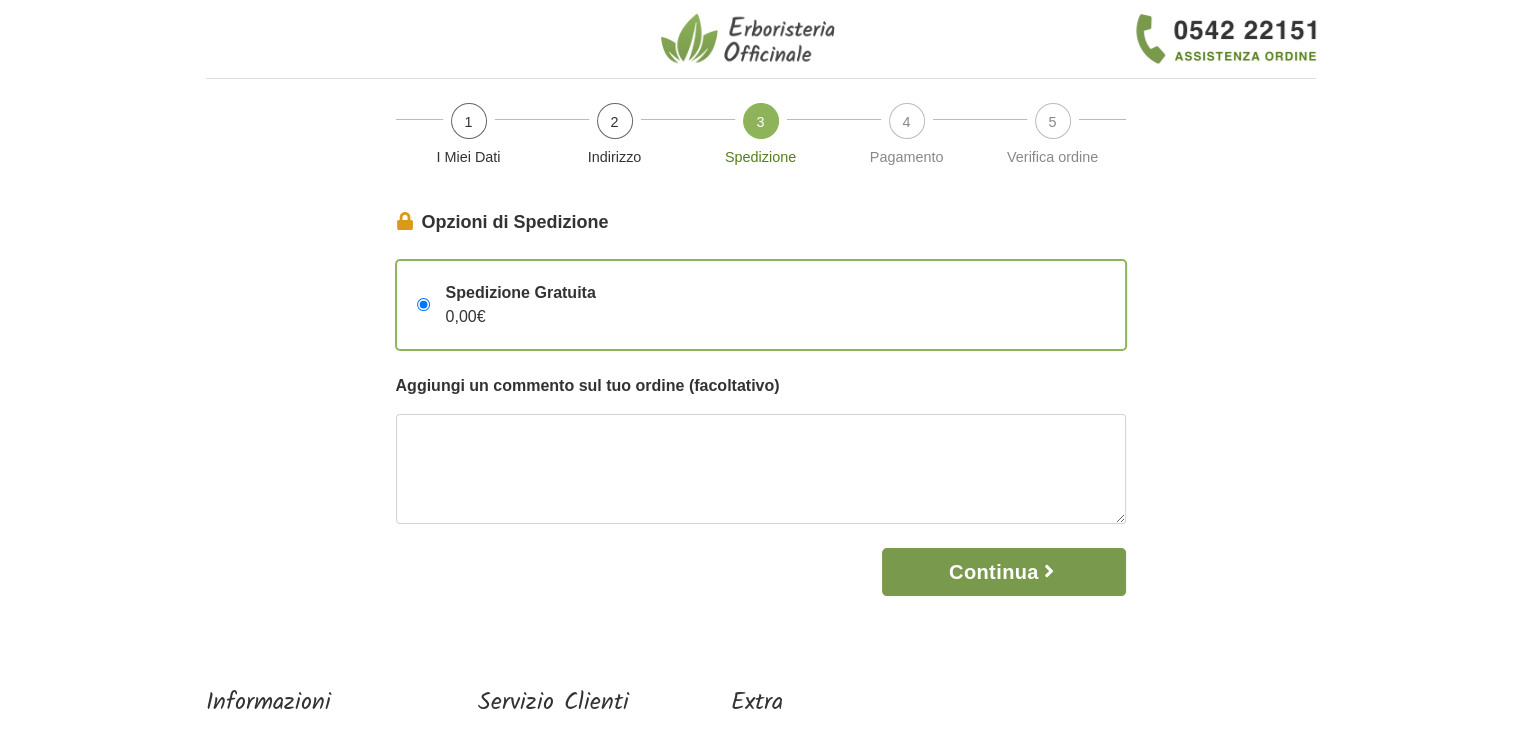 click on "Continua" at bounding box center (1003, 572) 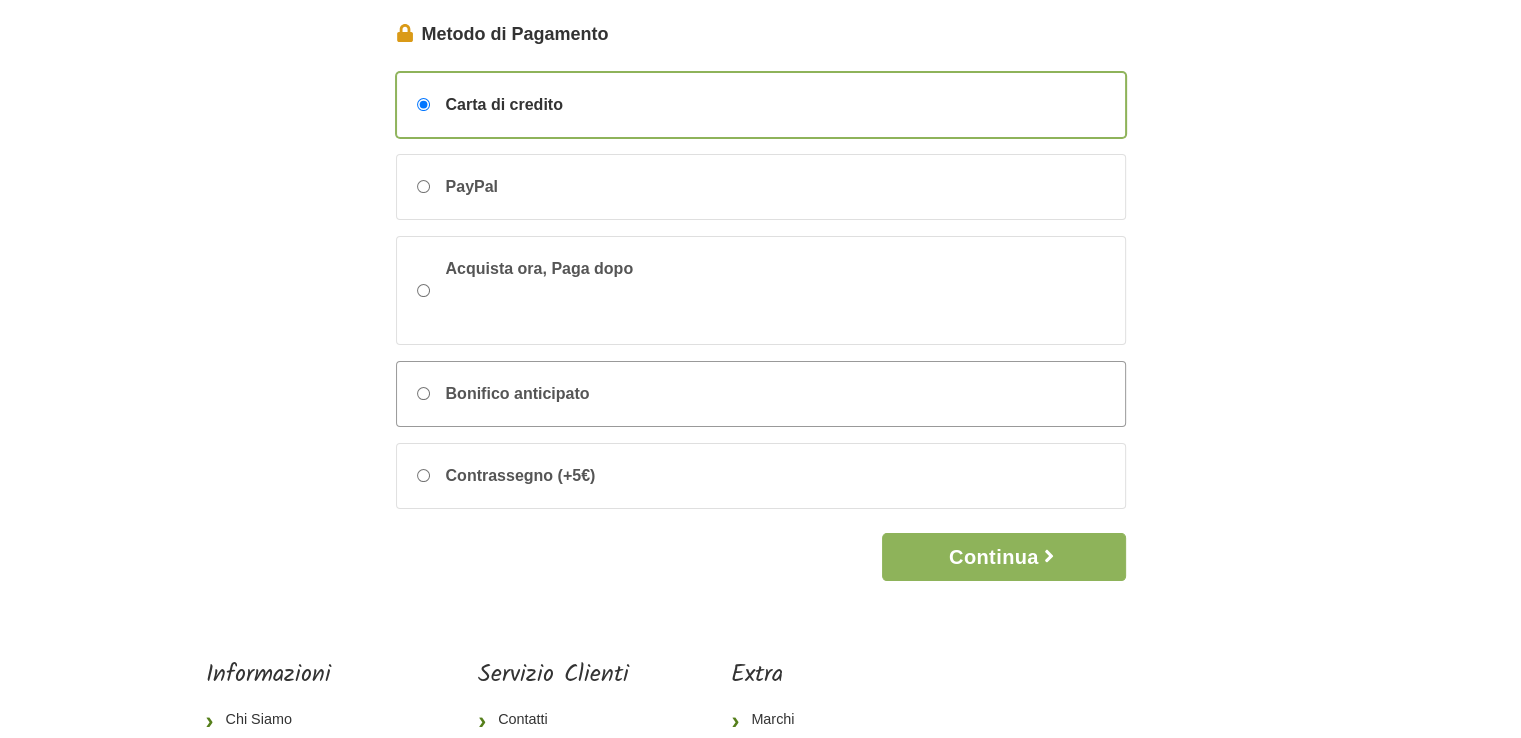 scroll, scrollTop: 200, scrollLeft: 0, axis: vertical 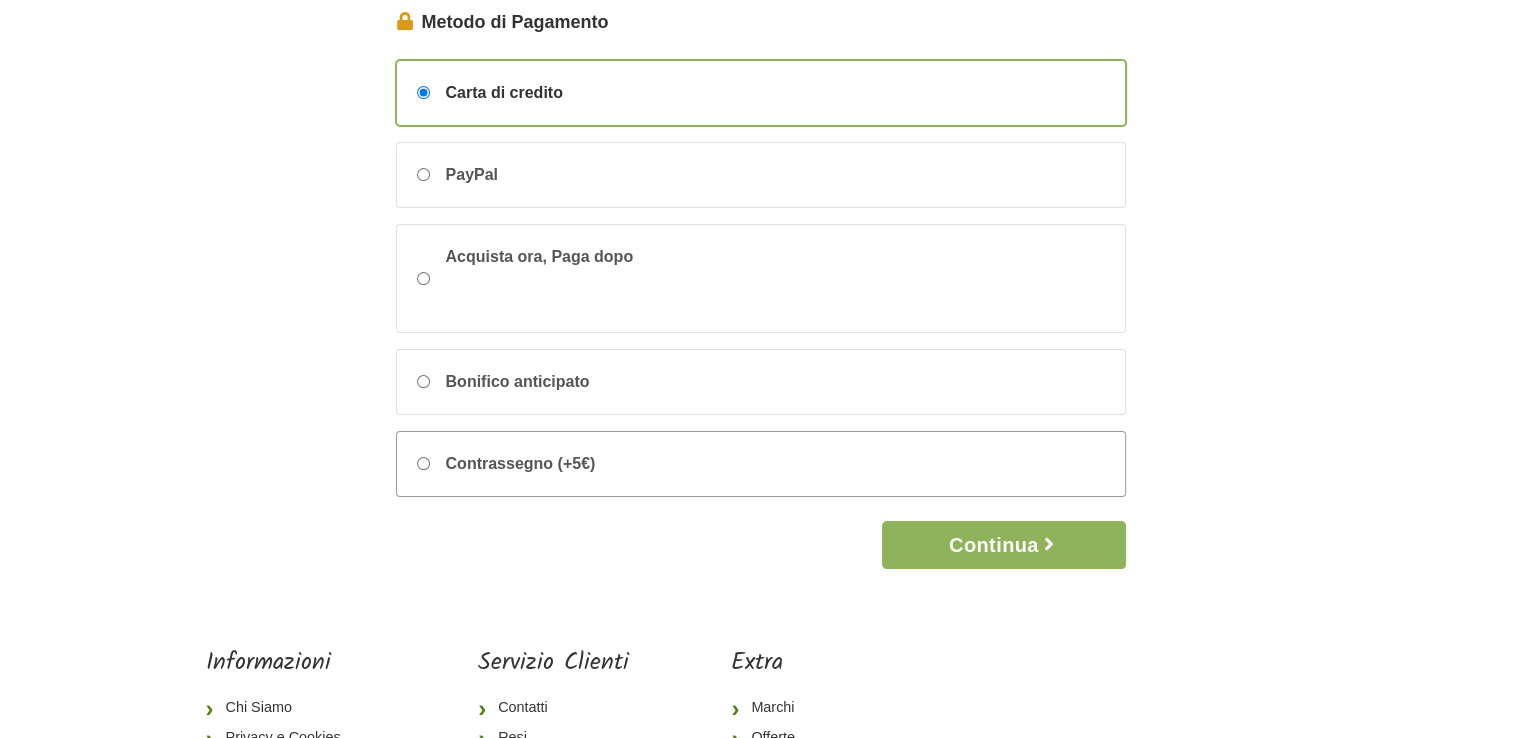 click on "Contrassegno (+5€)" at bounding box center [423, 463] 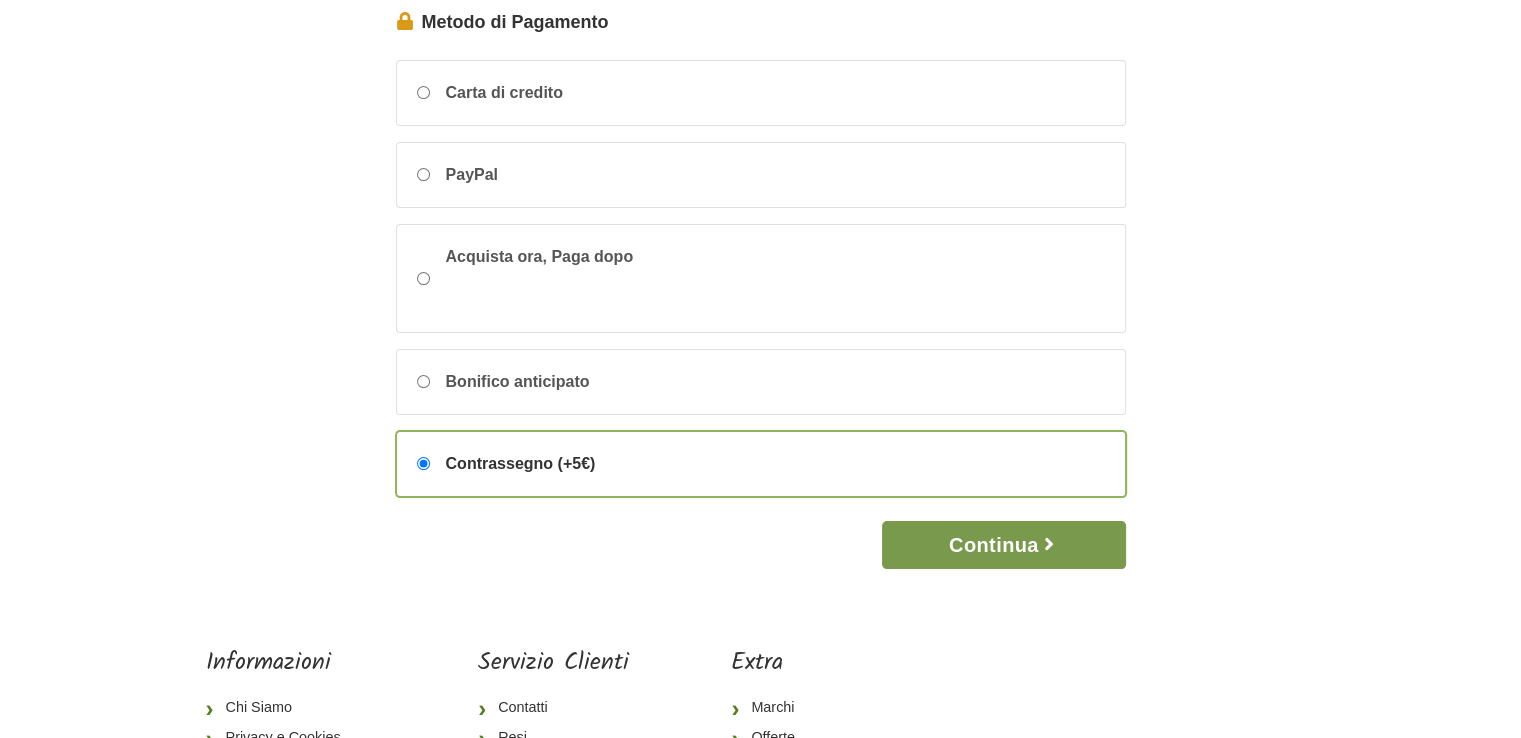 click on "Continua" at bounding box center (1003, 545) 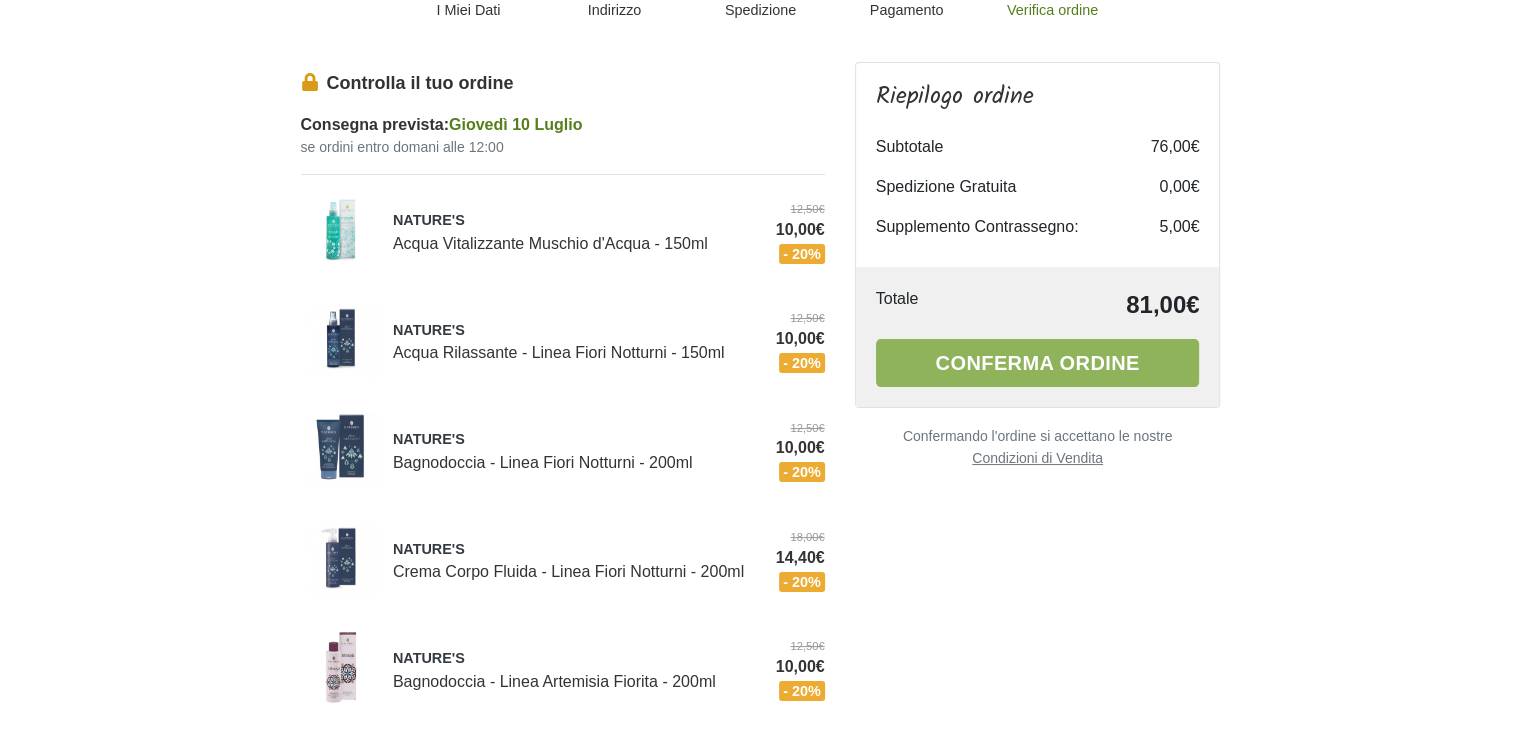 scroll, scrollTop: 100, scrollLeft: 0, axis: vertical 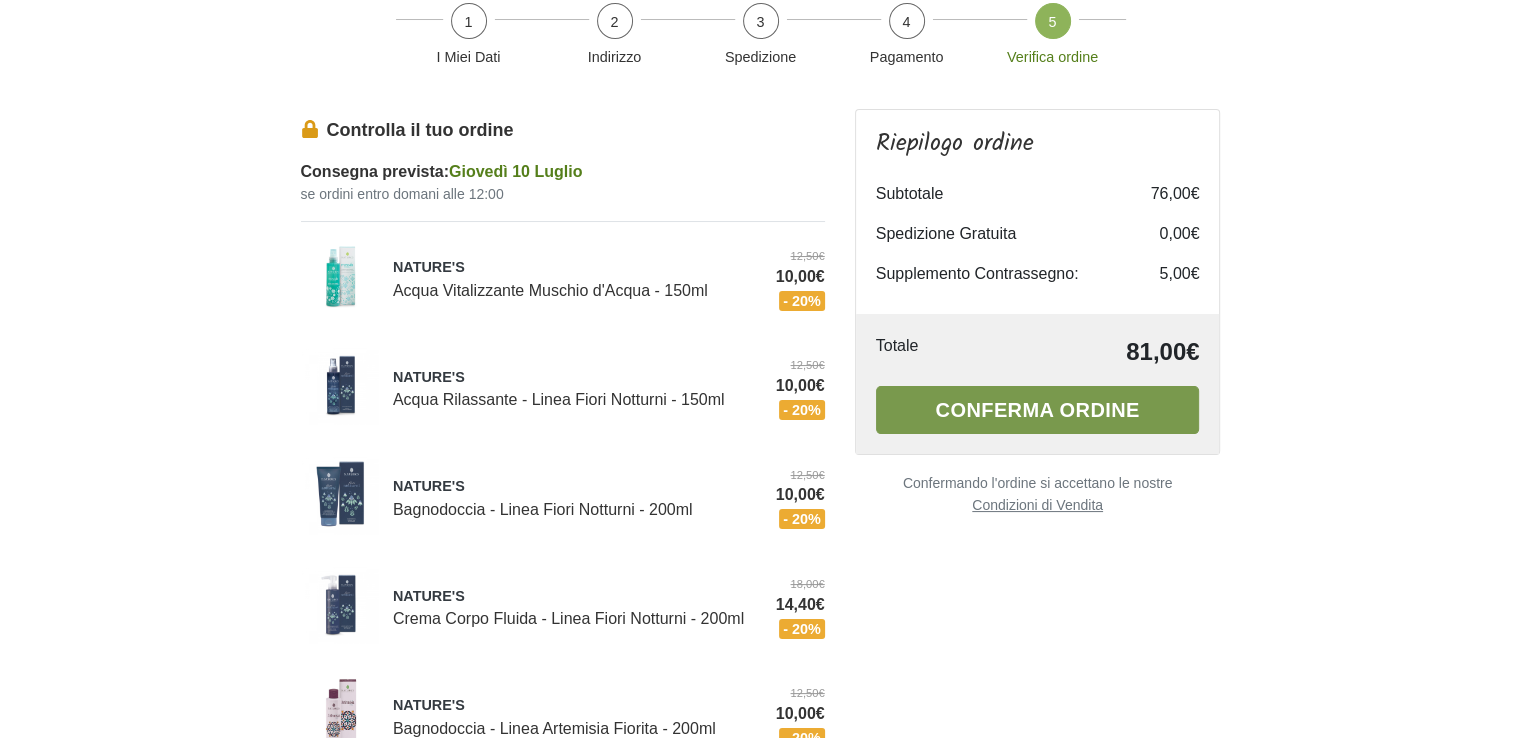 click on "Conferma ordine" at bounding box center [1038, 410] 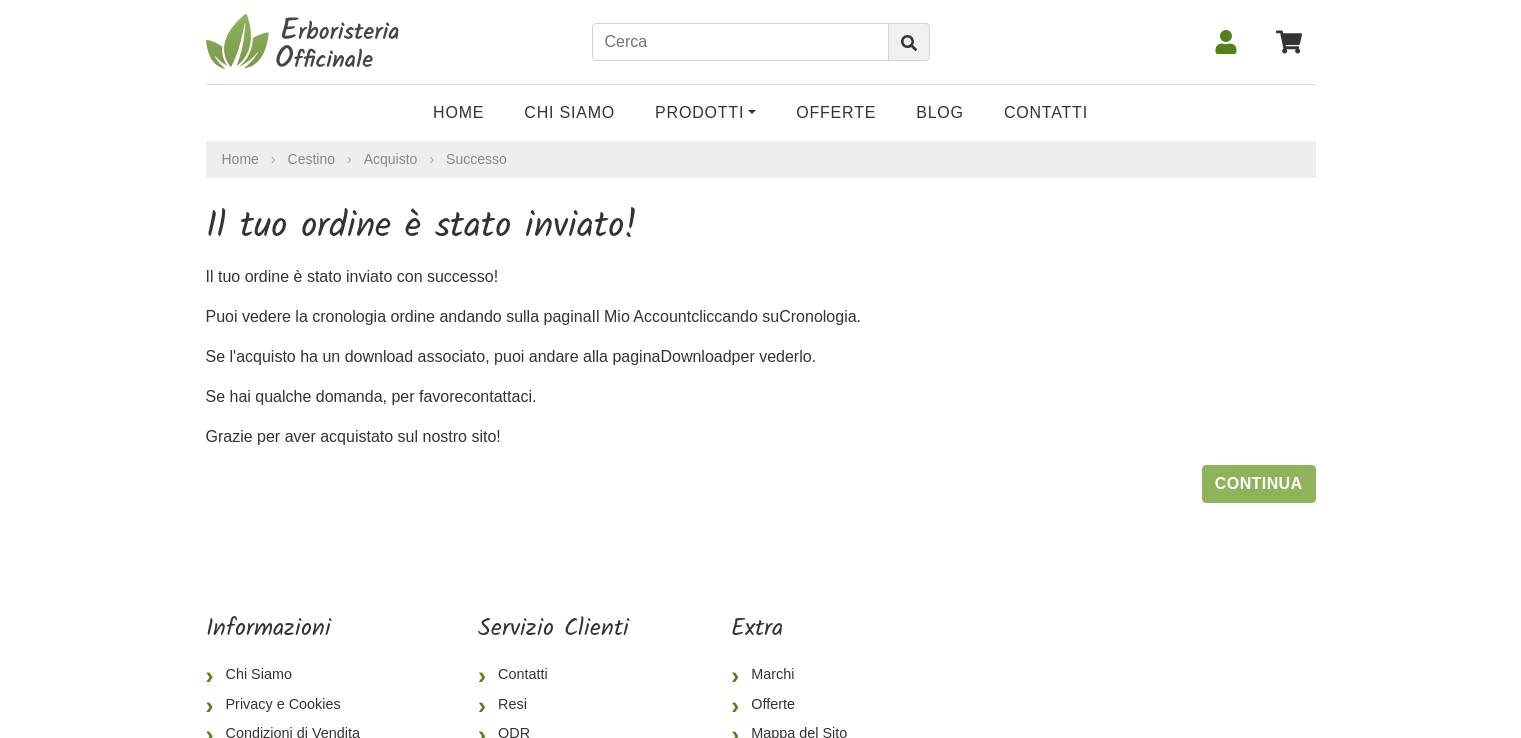 scroll, scrollTop: 0, scrollLeft: 0, axis: both 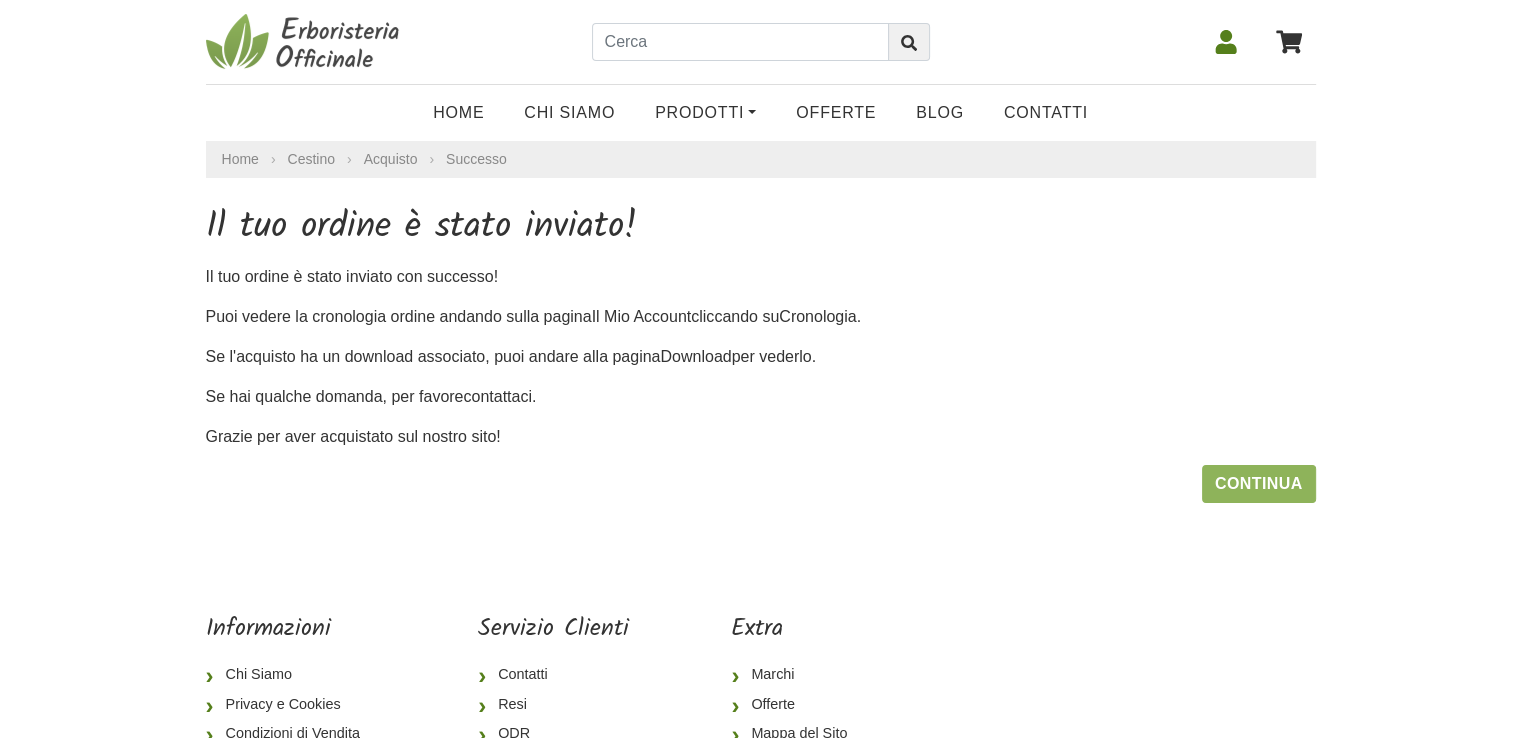 click at bounding box center (1225, 42) 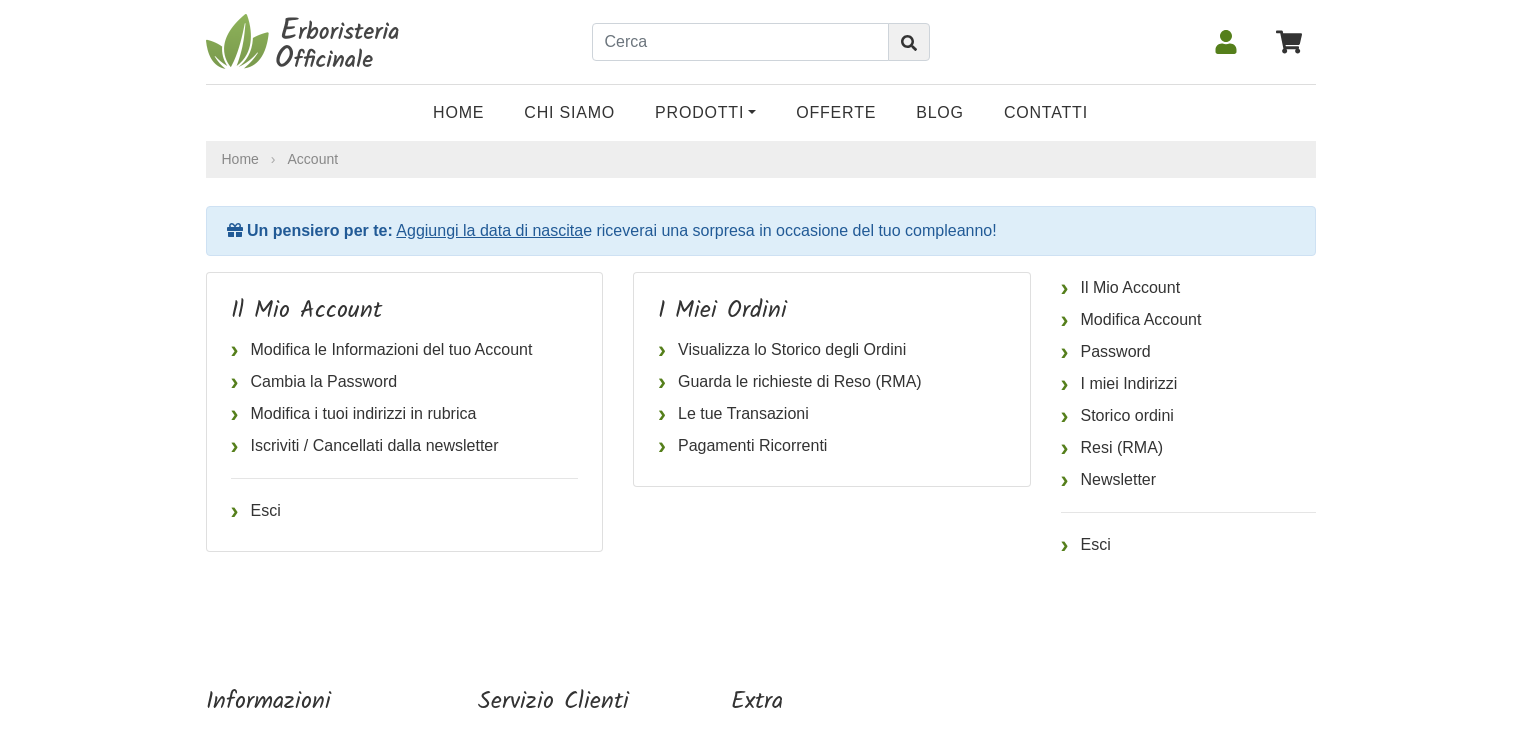 scroll, scrollTop: 0, scrollLeft: 0, axis: both 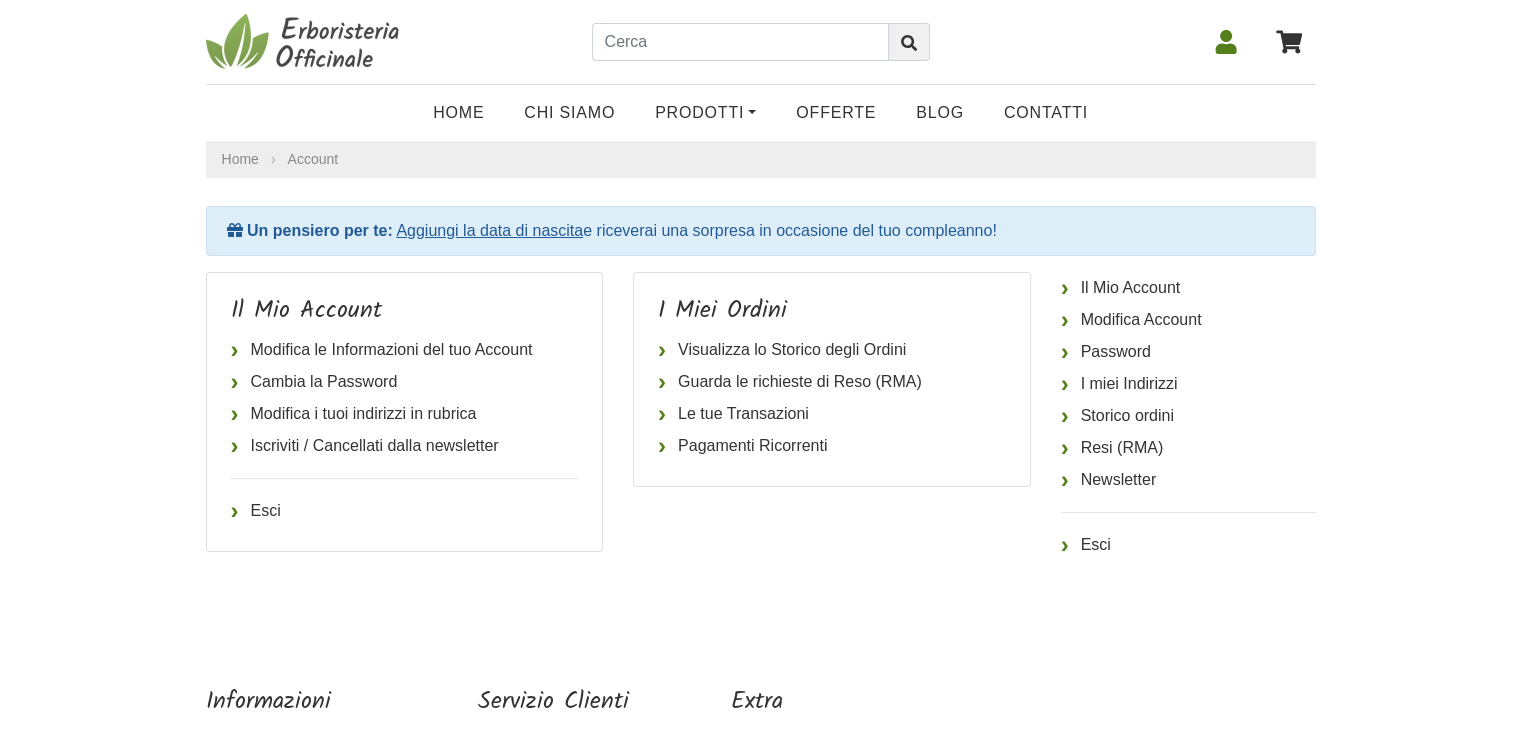 click on "Aggiungi la data di nascita" at bounding box center (489, 230) 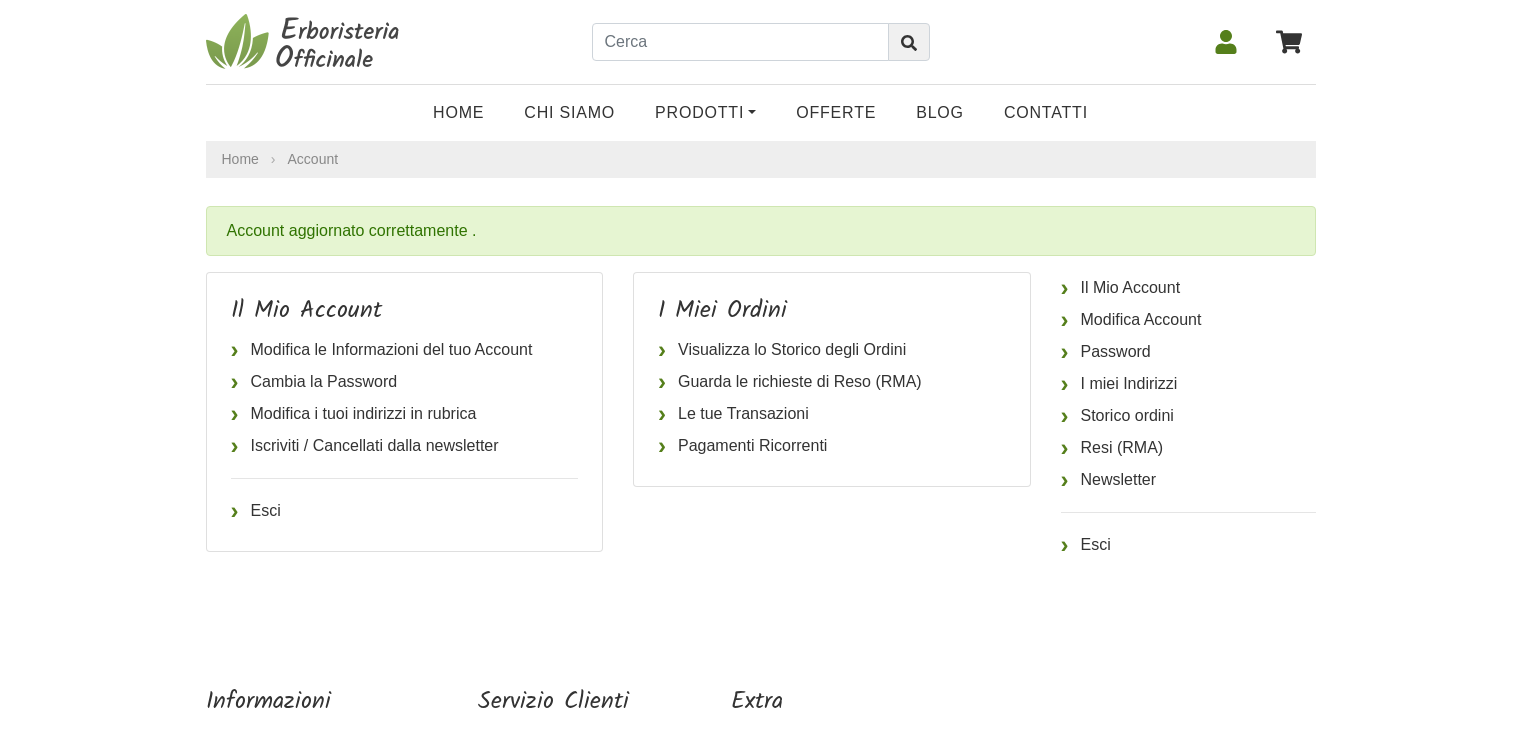 scroll, scrollTop: 0, scrollLeft: 0, axis: both 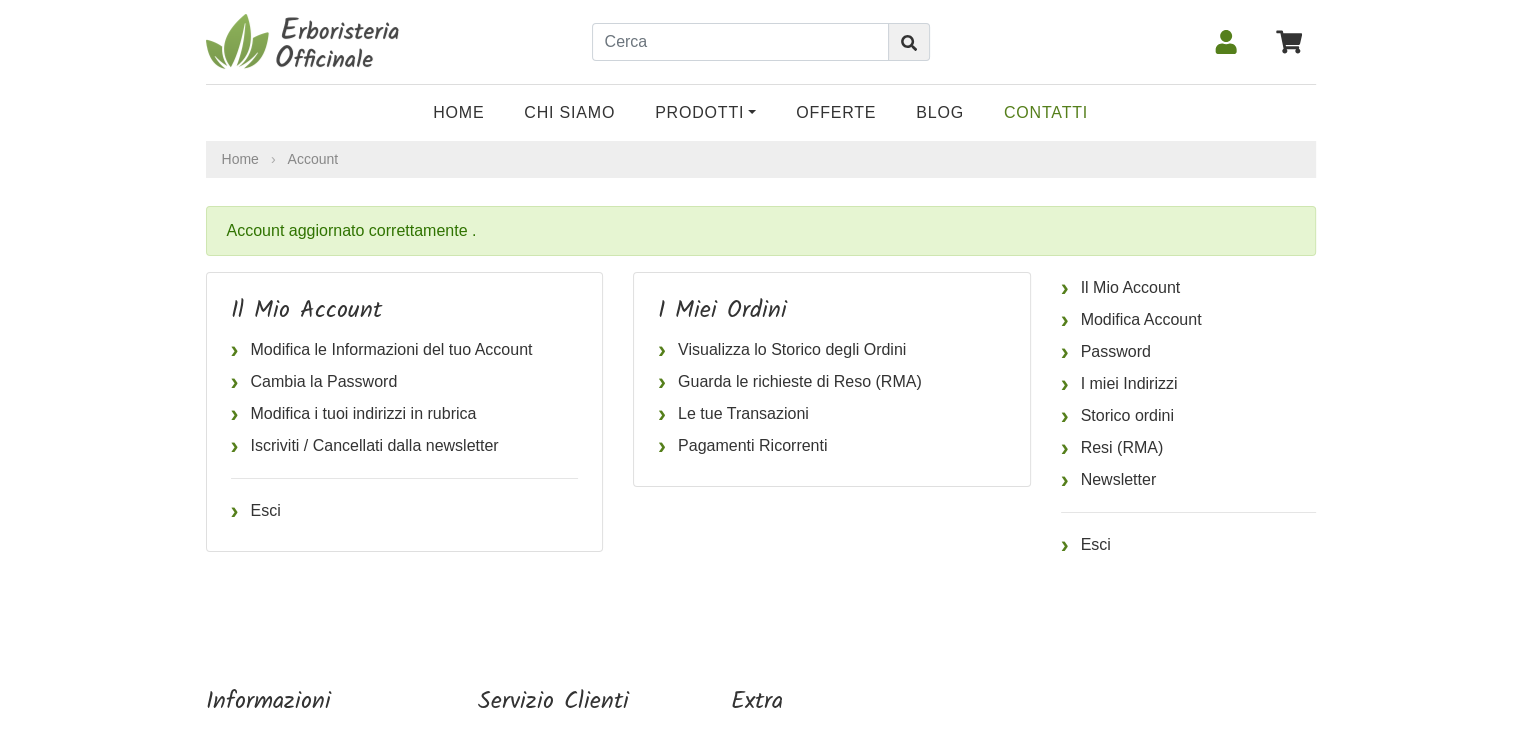 click on "Contatti" at bounding box center [1046, 113] 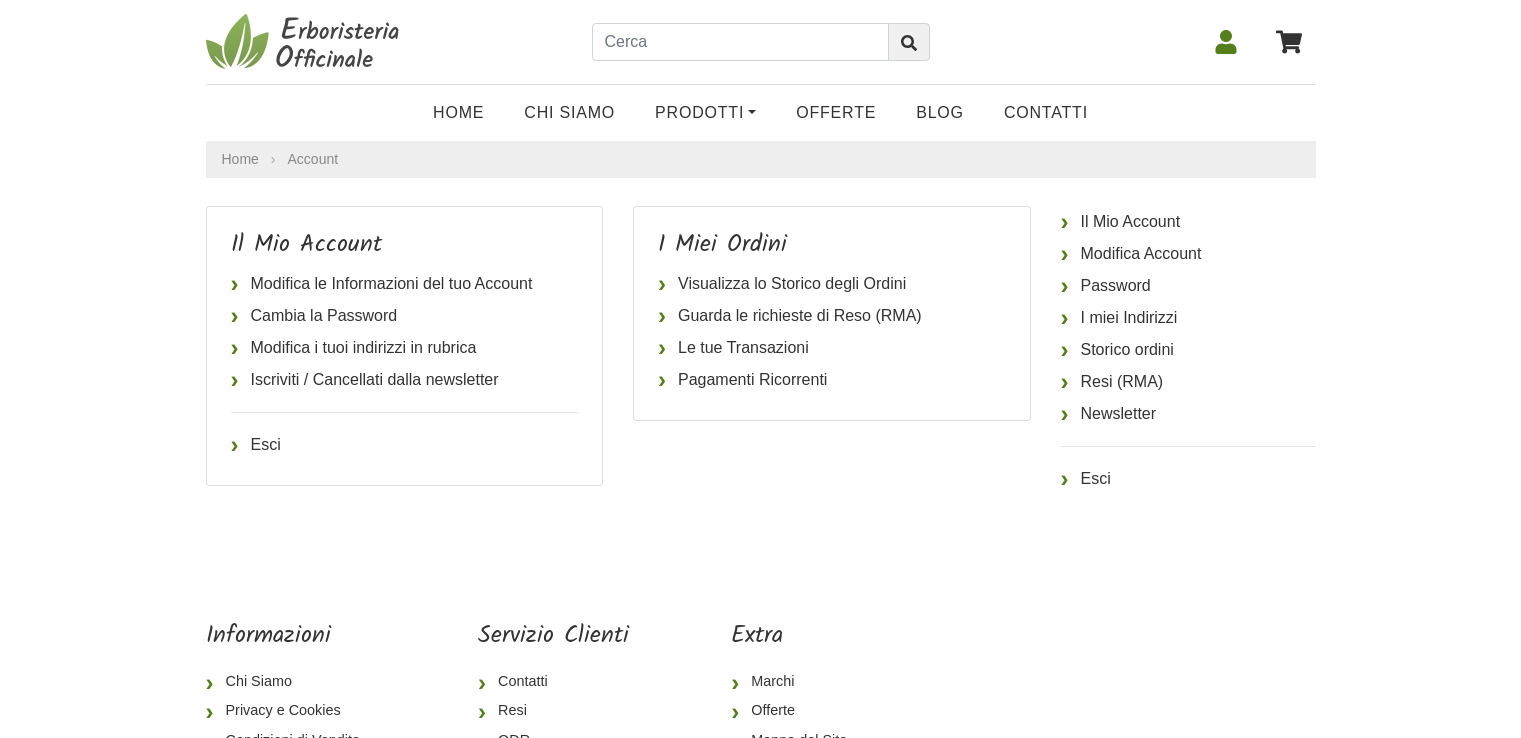 scroll, scrollTop: 0, scrollLeft: 0, axis: both 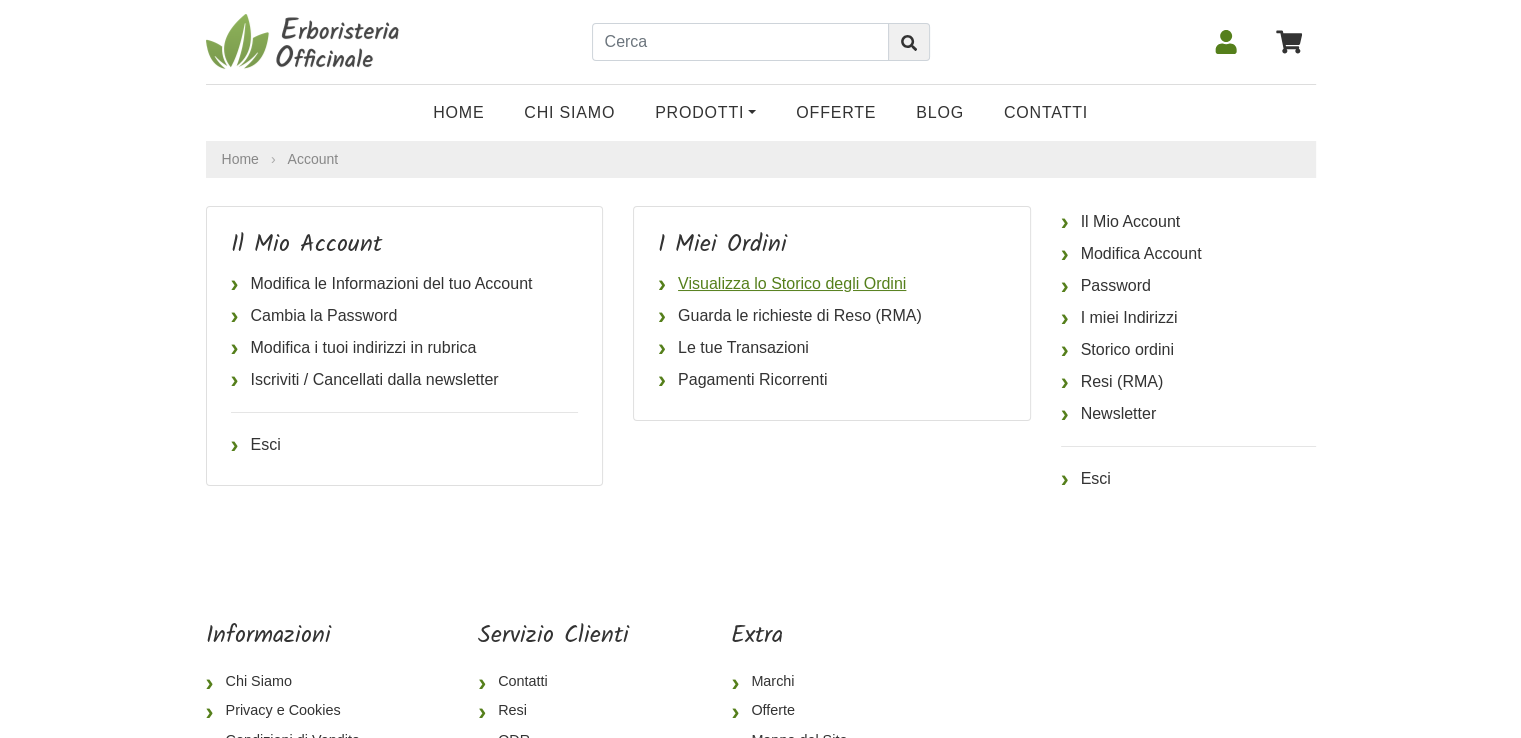 click on "Visualizza lo Storico degli Ordini" at bounding box center [832, 284] 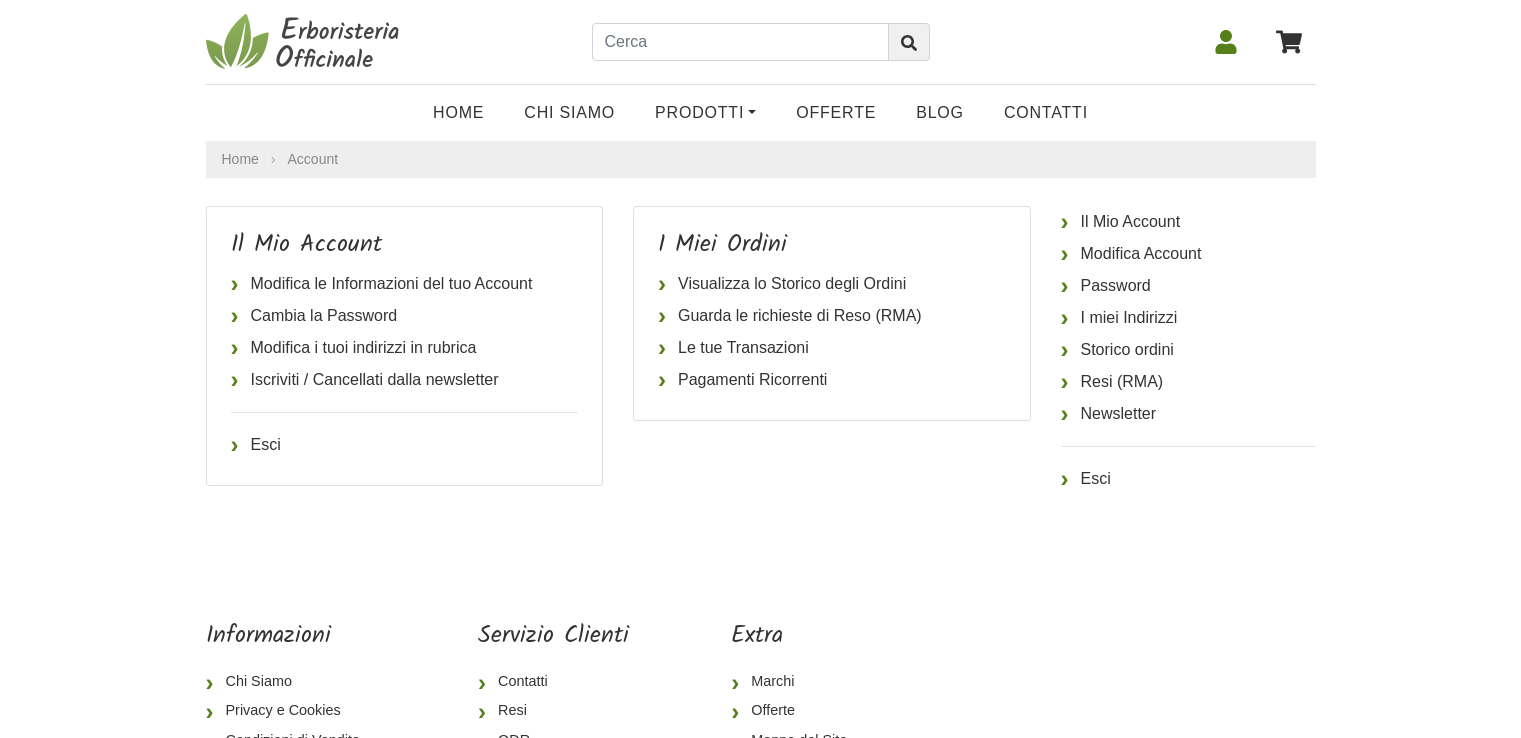 scroll, scrollTop: 0, scrollLeft: 0, axis: both 